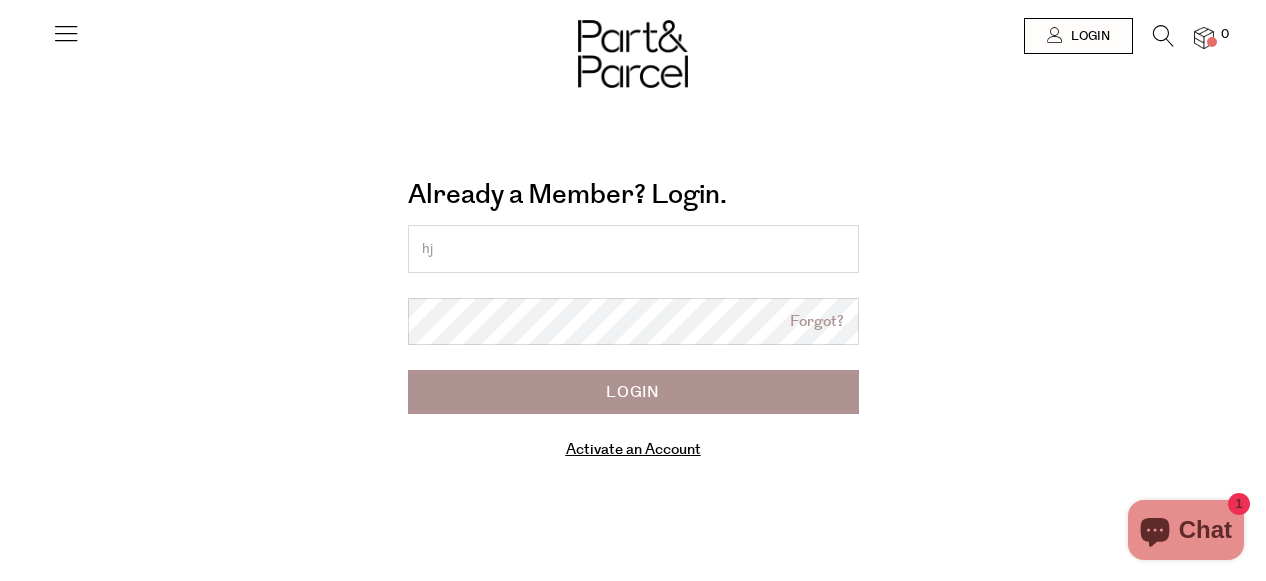 scroll, scrollTop: 0, scrollLeft: 0, axis: both 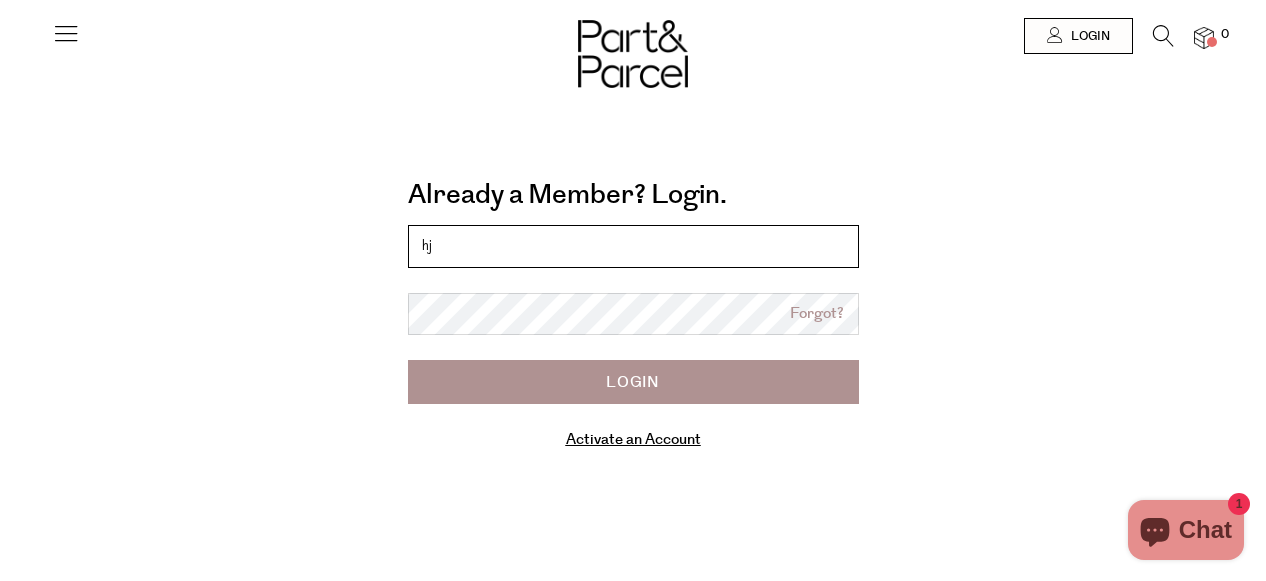 type on "[EMAIL_ADDRESS][DOMAIN_NAME]" 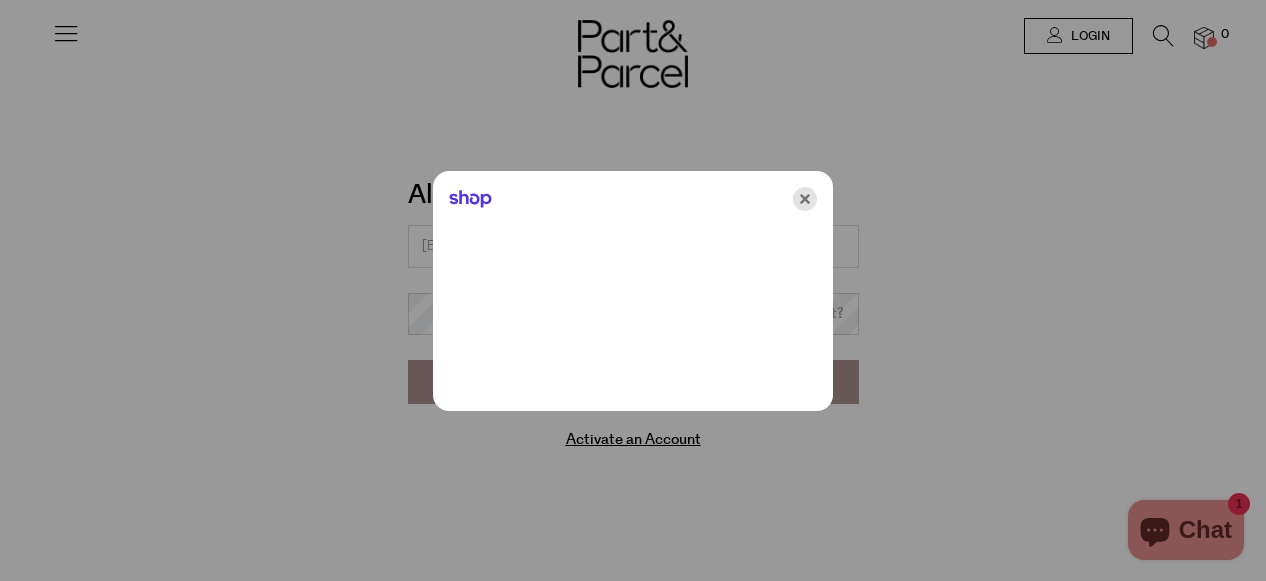 click 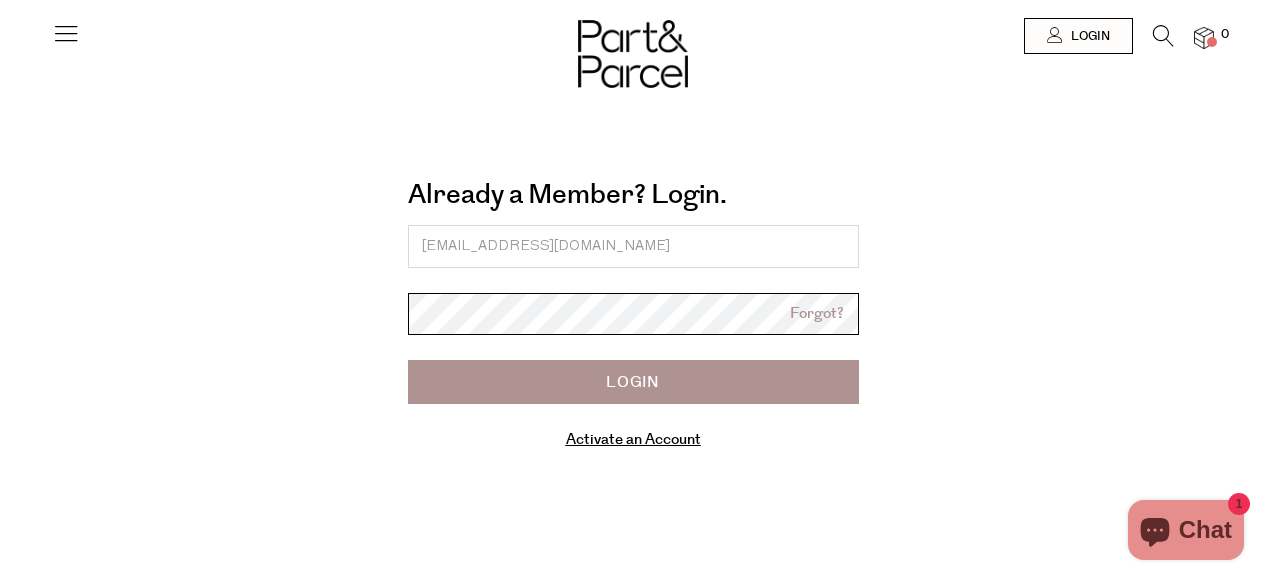 click on "Login" at bounding box center (633, 382) 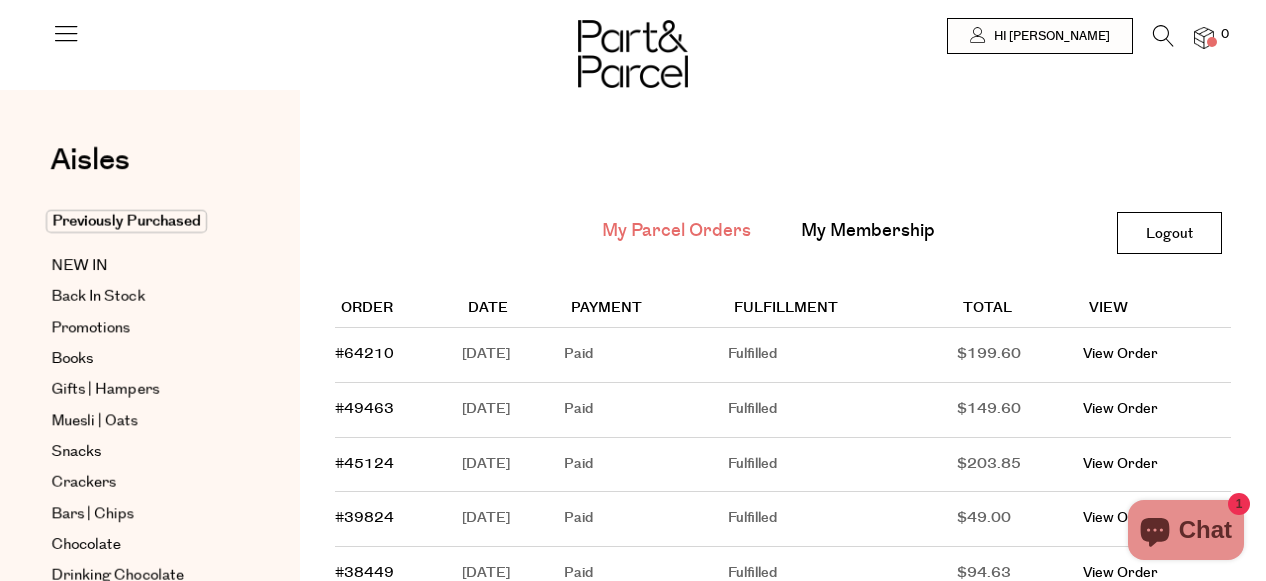 scroll, scrollTop: 0, scrollLeft: 0, axis: both 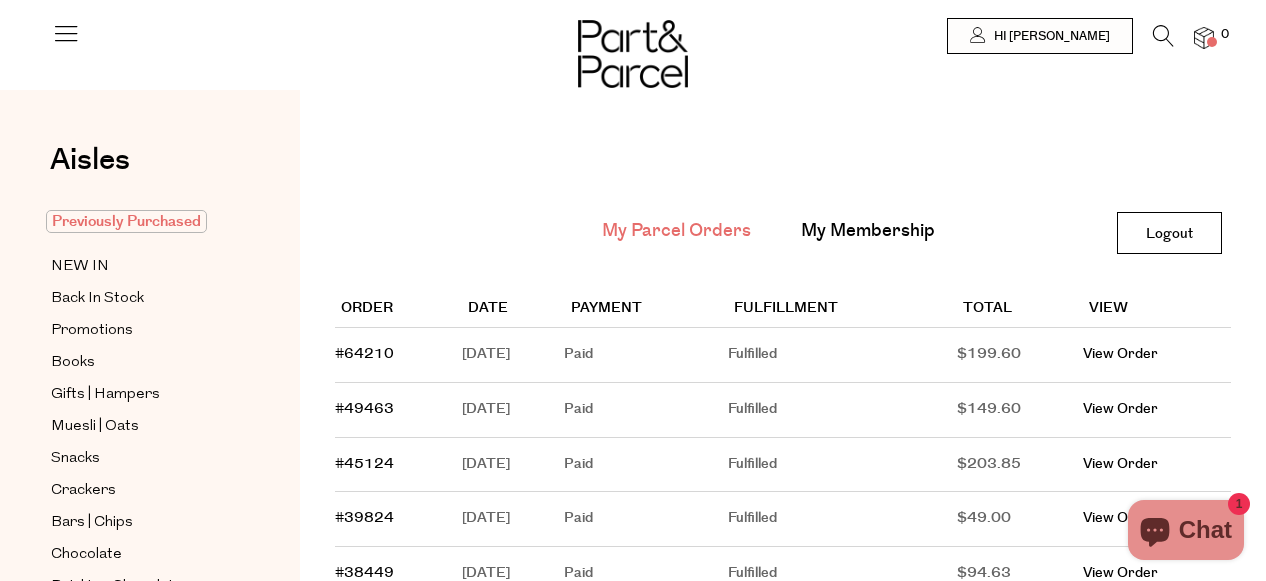 click on "Previously Purchased" at bounding box center (126, 221) 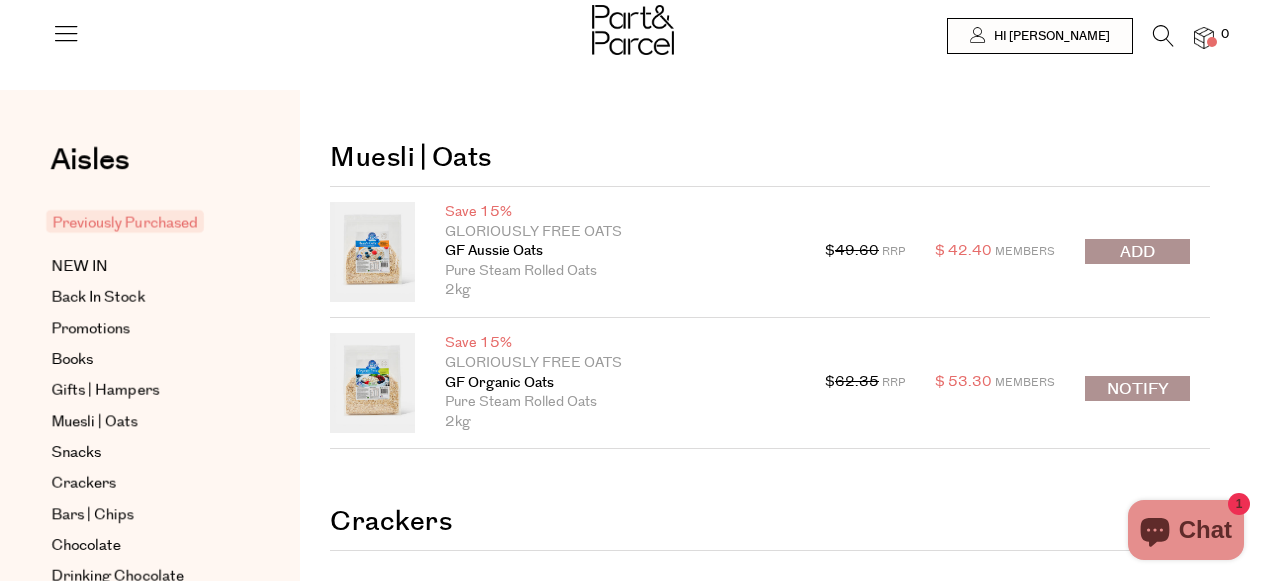scroll, scrollTop: 0, scrollLeft: 0, axis: both 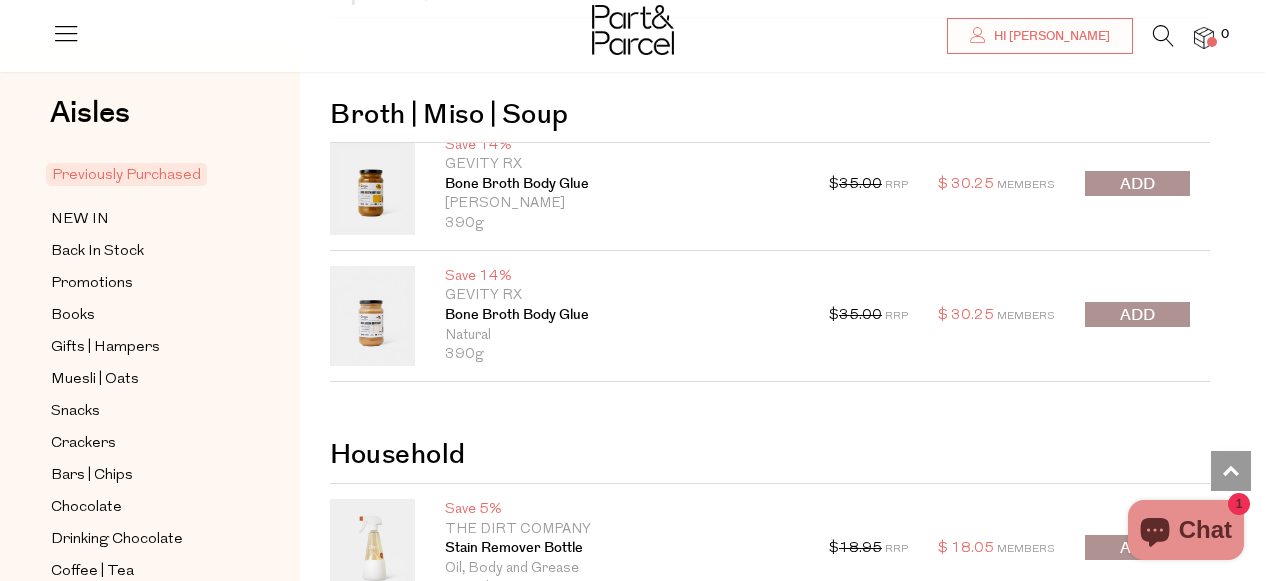 click at bounding box center (1137, 315) 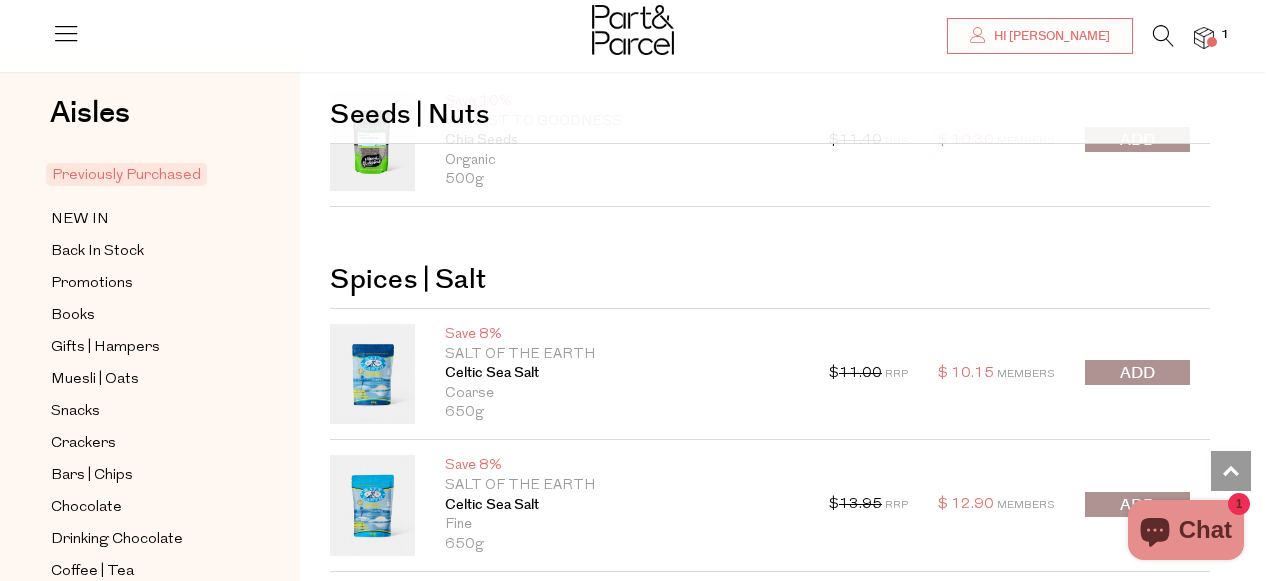 scroll, scrollTop: 849, scrollLeft: 0, axis: vertical 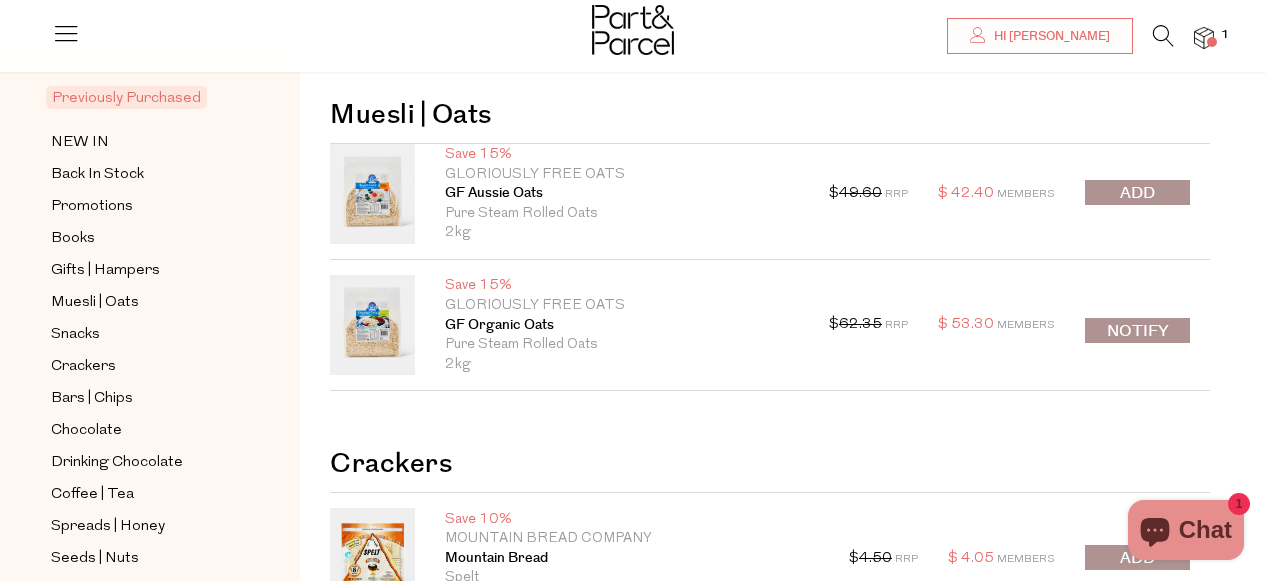 click on "Notify" at bounding box center (1137, 330) 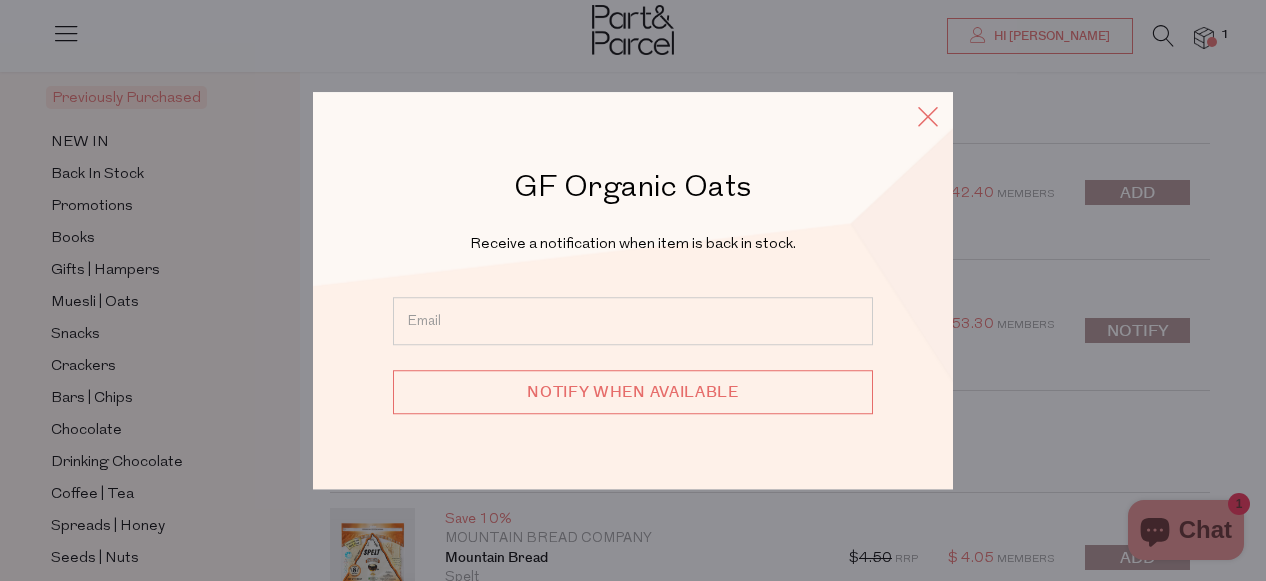 click at bounding box center [928, 116] 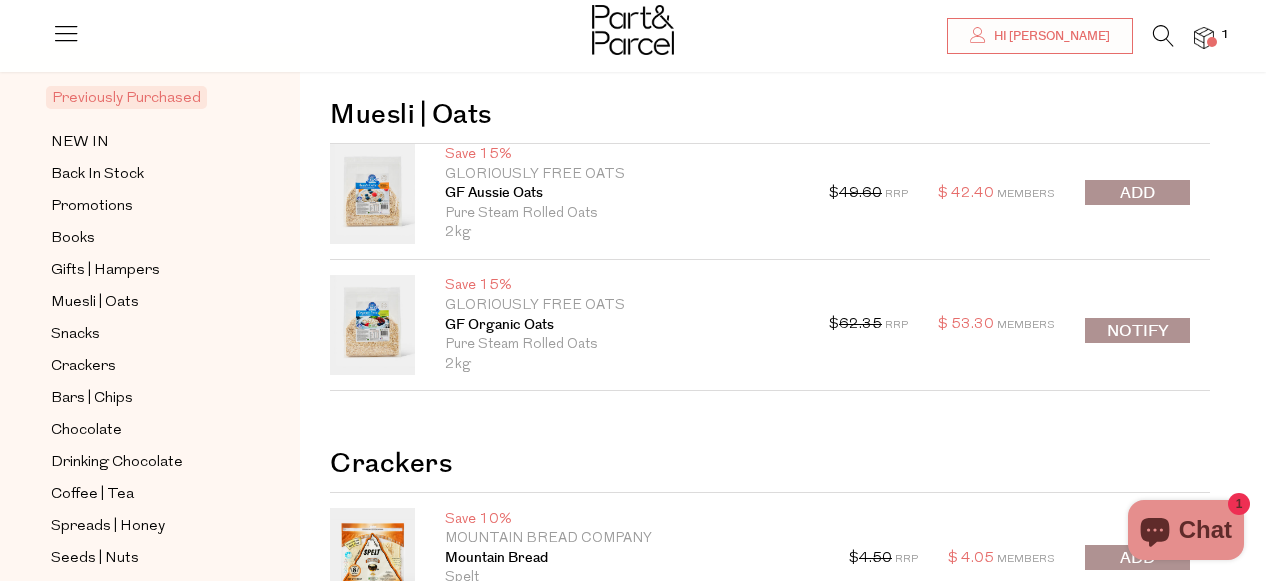 click at bounding box center (1137, 193) 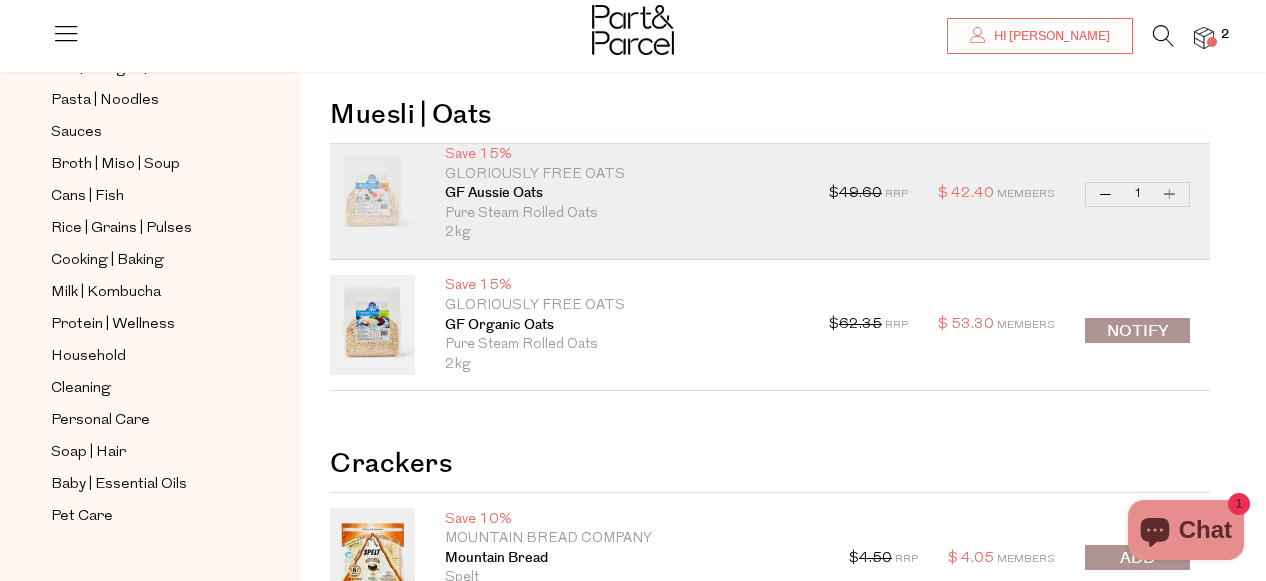 scroll, scrollTop: 672, scrollLeft: 0, axis: vertical 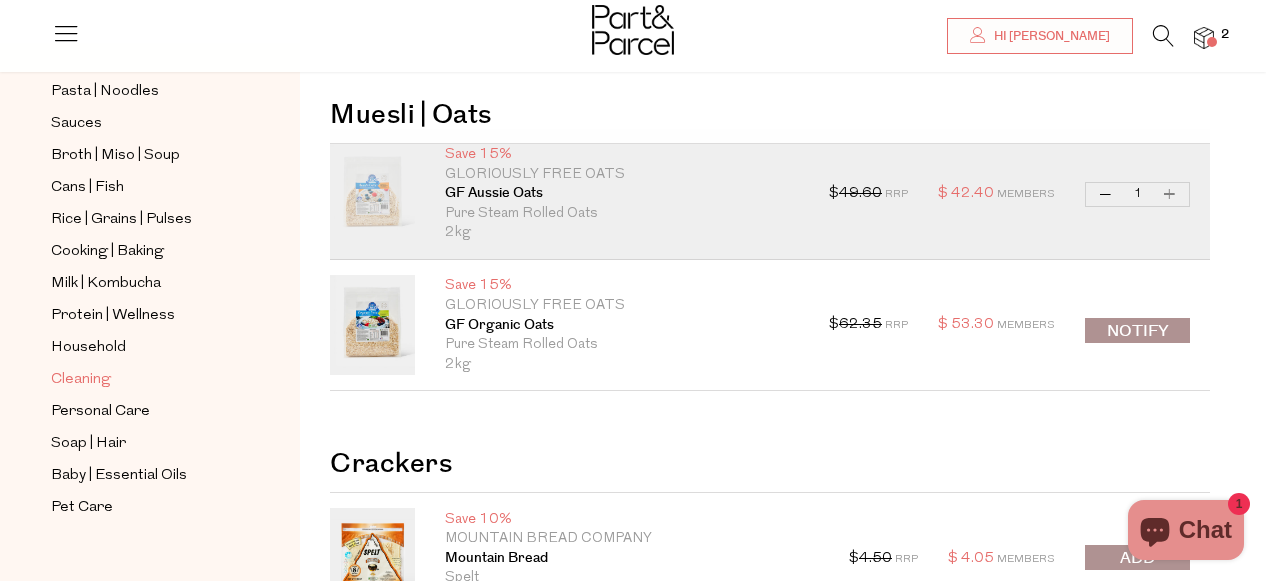 click on "Cleaning" at bounding box center (81, 380) 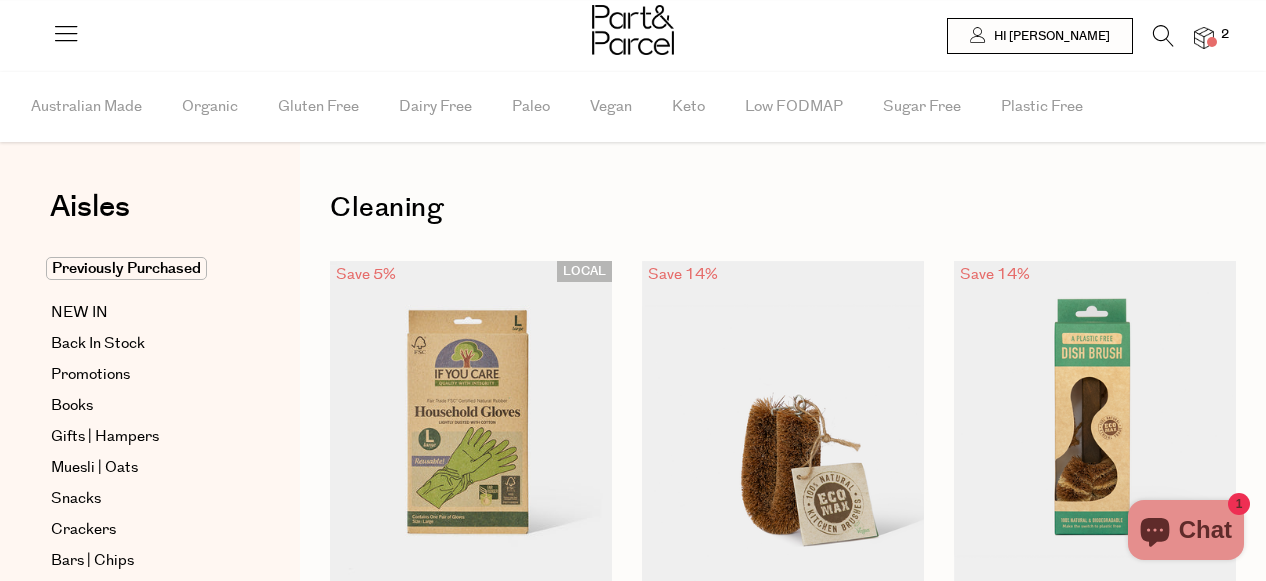 scroll, scrollTop: 0, scrollLeft: 0, axis: both 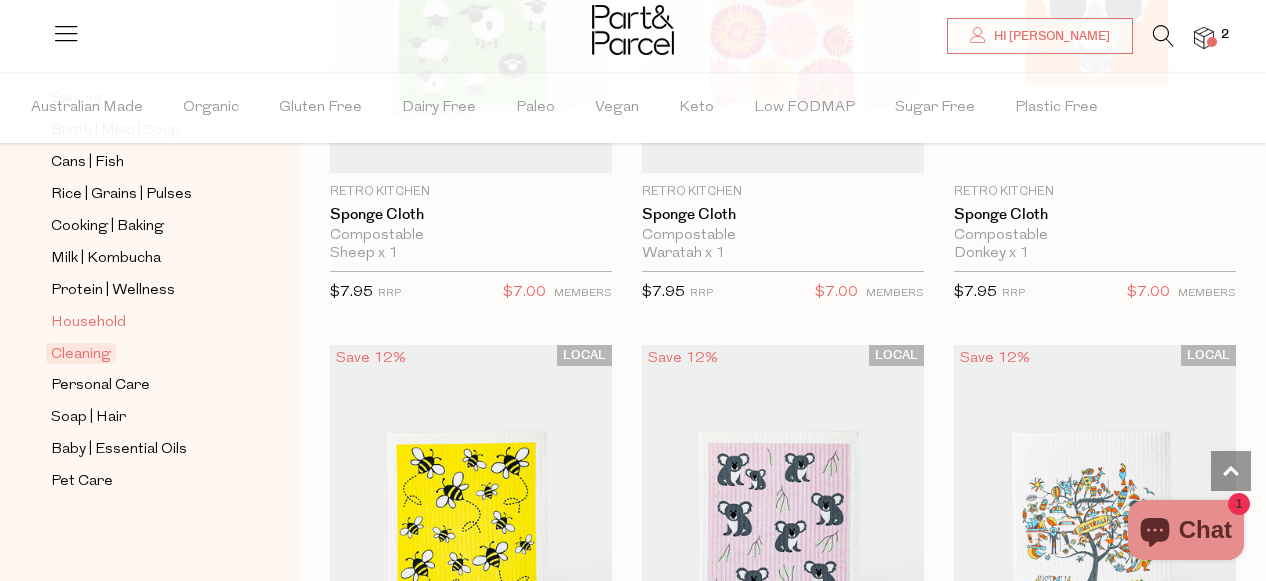 click on "Household" at bounding box center (88, 323) 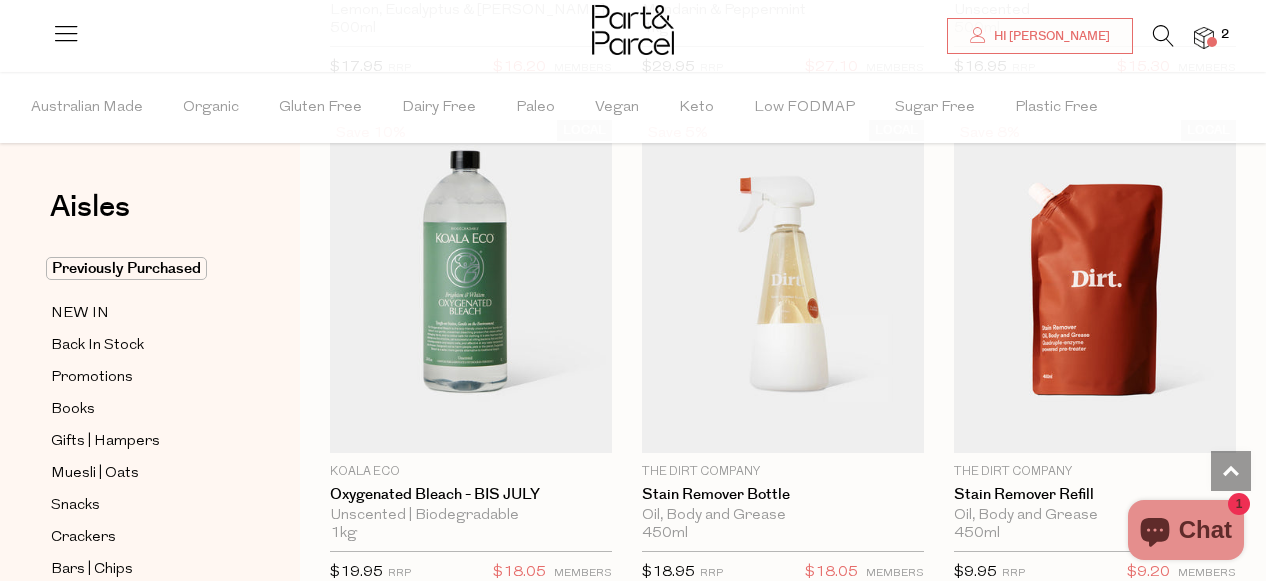 scroll, scrollTop: 7716, scrollLeft: 0, axis: vertical 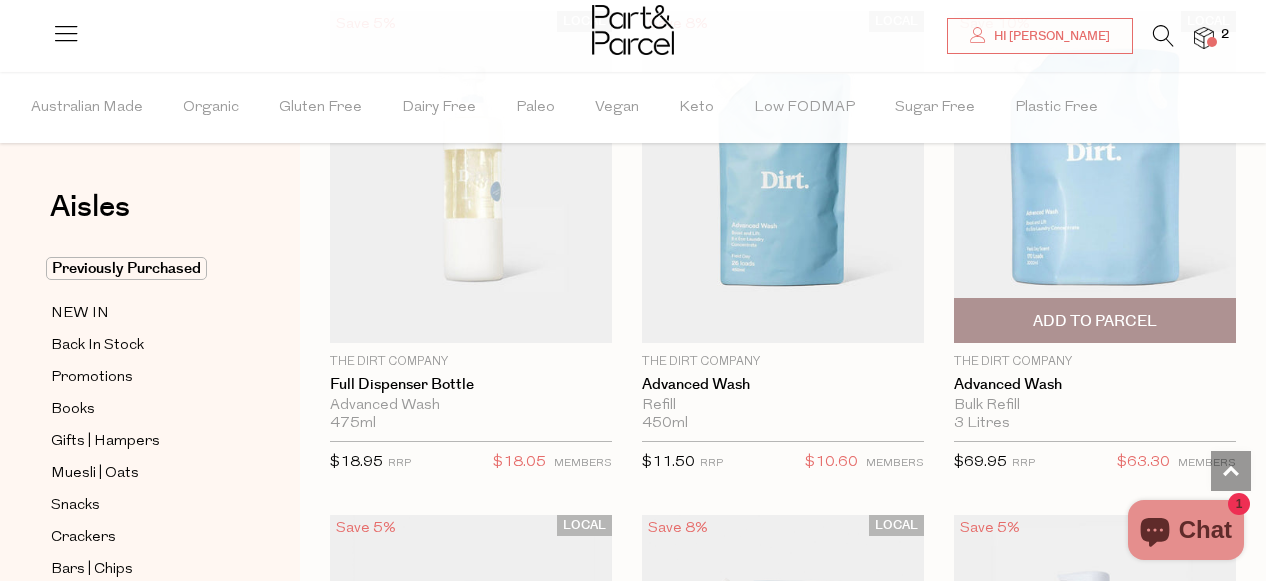 click on "Add To Parcel" at bounding box center [1095, 321] 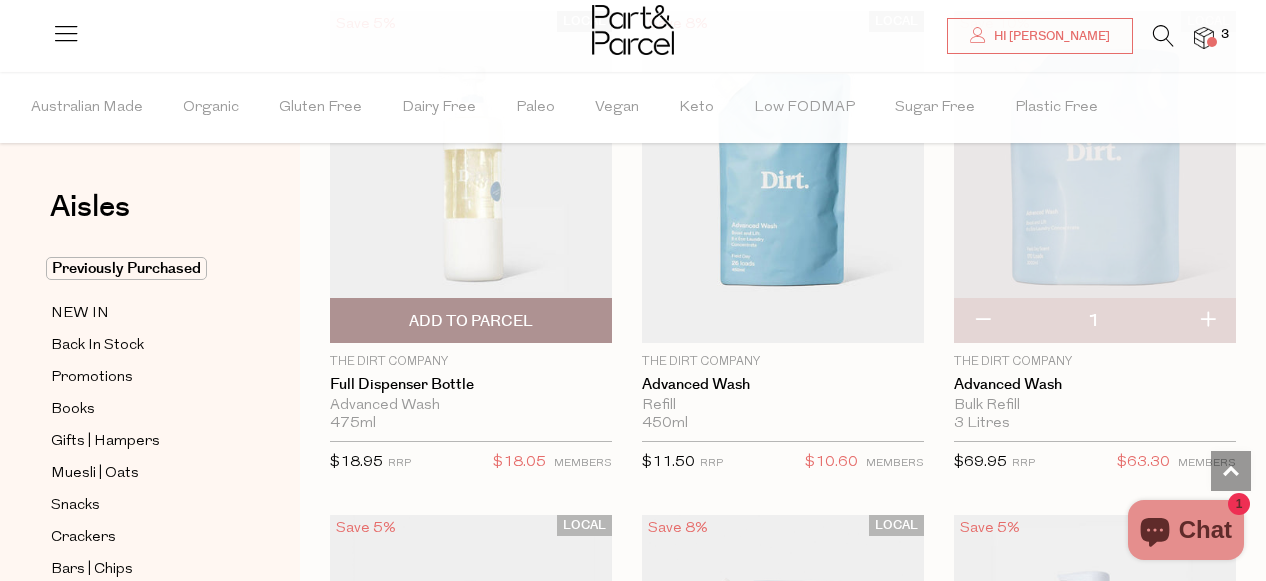 click on "Add To Parcel" at bounding box center [471, 321] 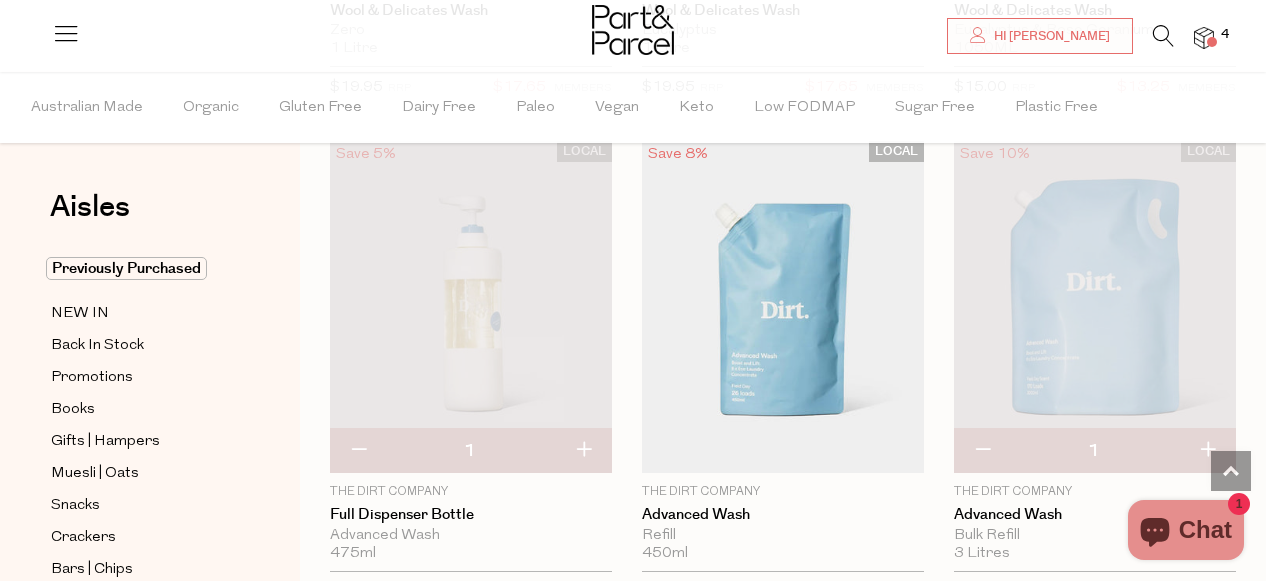 scroll, scrollTop: 9204, scrollLeft: 0, axis: vertical 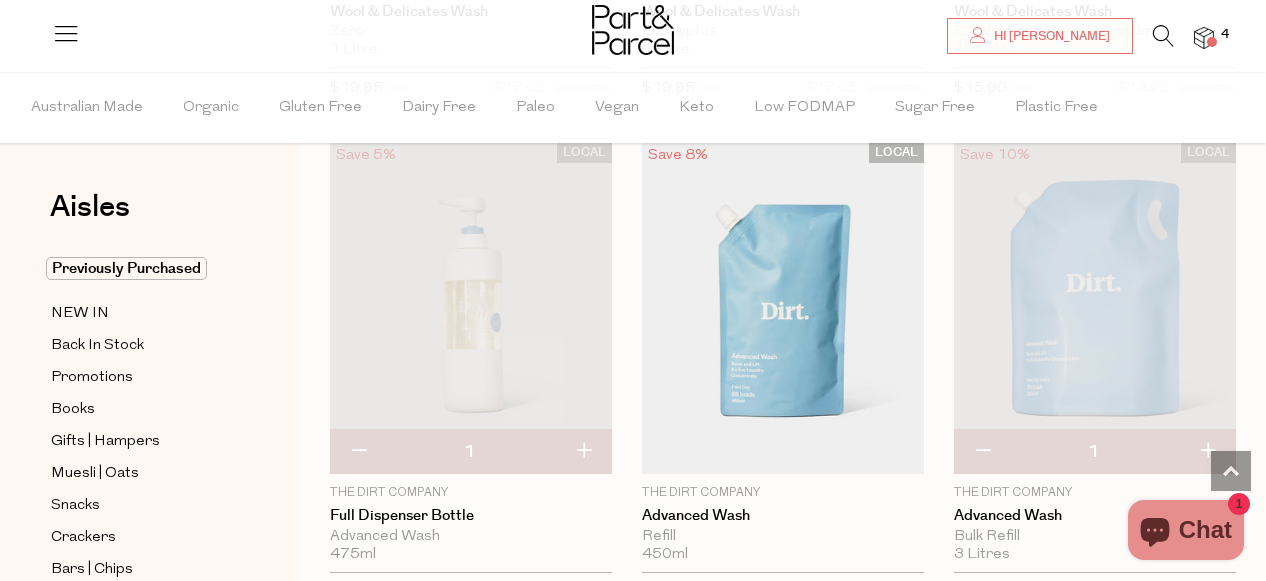 click at bounding box center (358, 452) 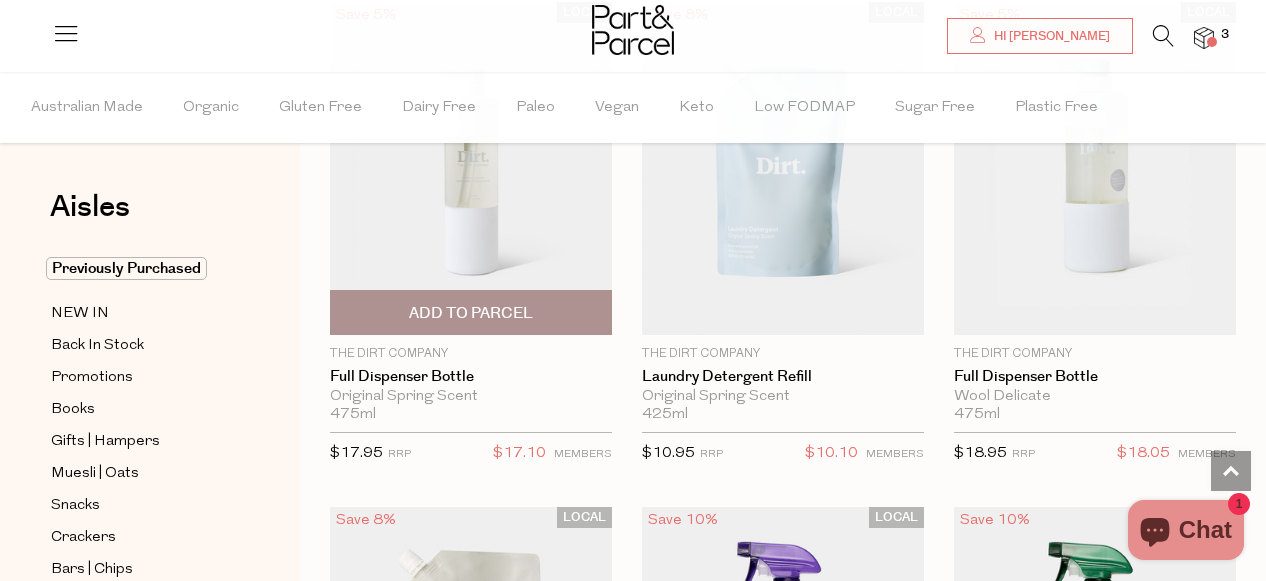 scroll, scrollTop: 9851, scrollLeft: 0, axis: vertical 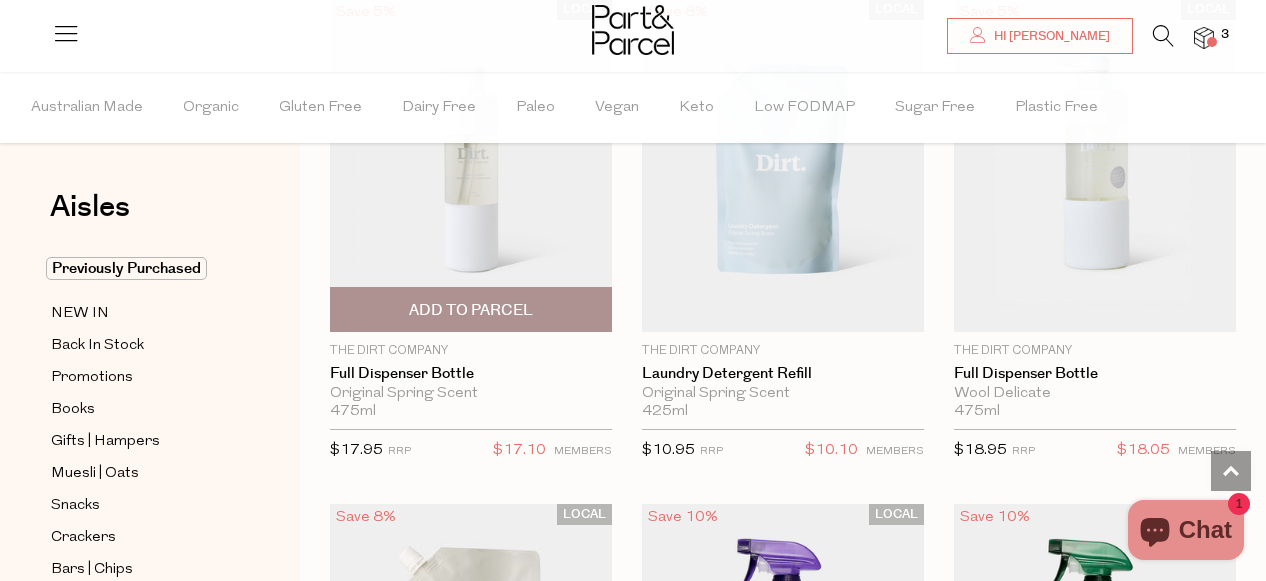 click on "Add To Parcel" at bounding box center (471, 310) 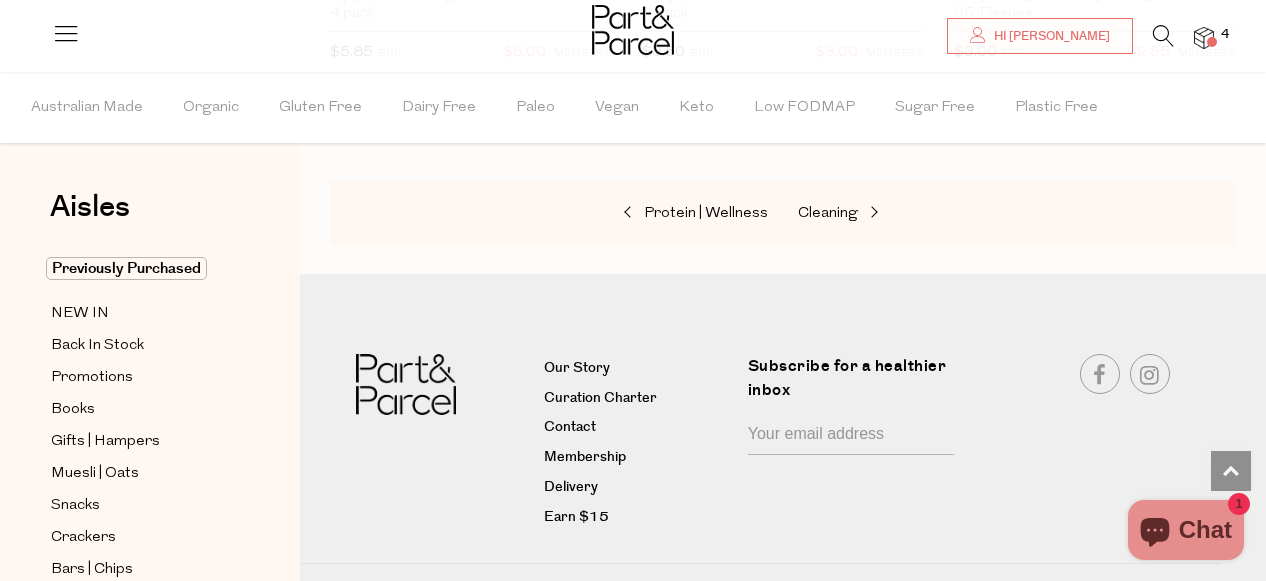 scroll, scrollTop: 13804, scrollLeft: 0, axis: vertical 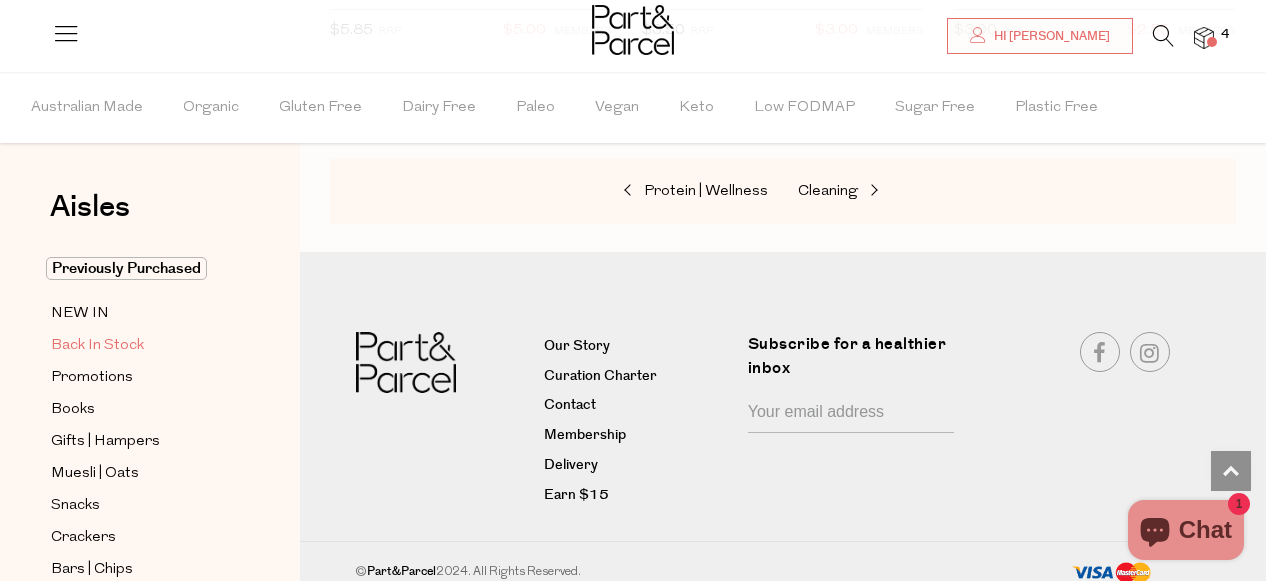 click on "Back In Stock" at bounding box center [97, 346] 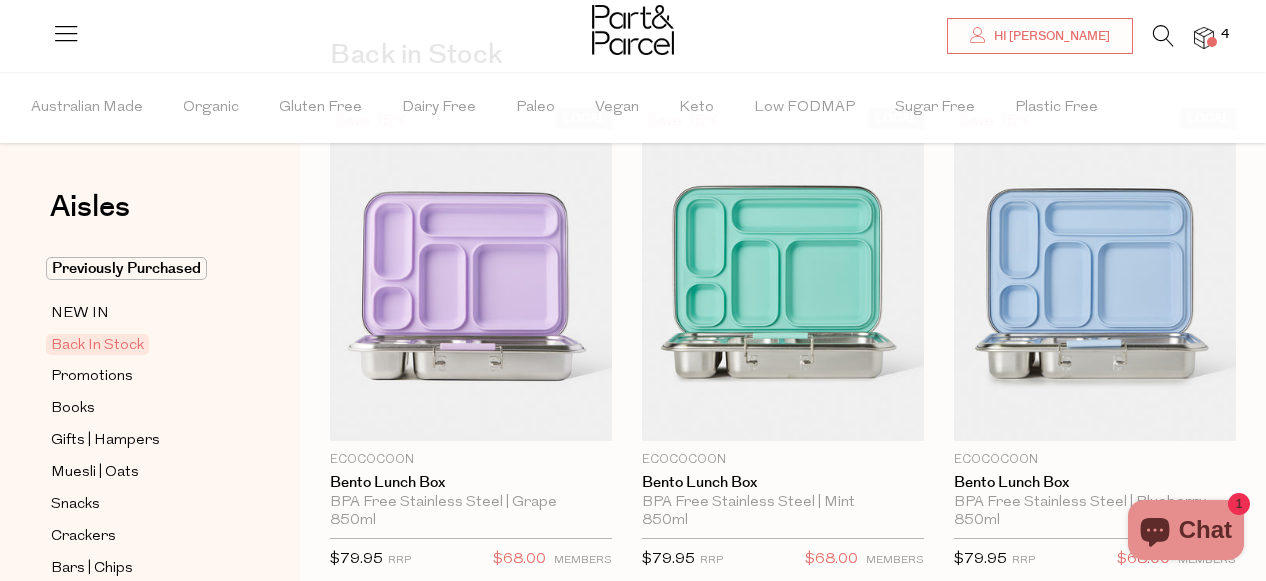 scroll, scrollTop: 158, scrollLeft: 0, axis: vertical 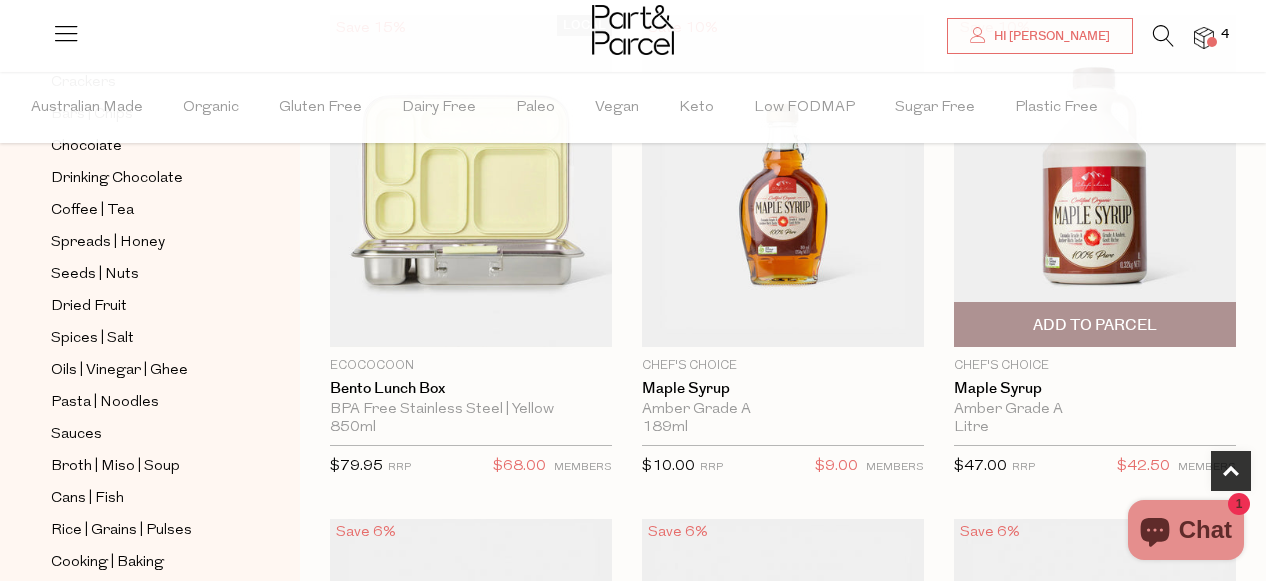 click on "Add To Parcel" at bounding box center [1095, 325] 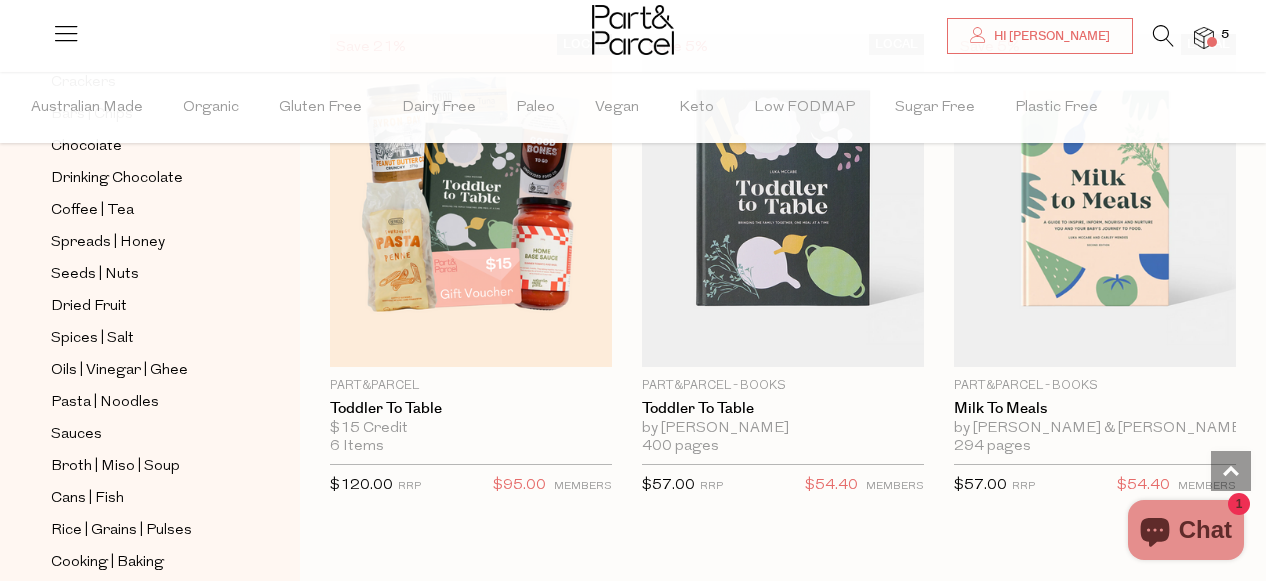 scroll, scrollTop: 1743, scrollLeft: 0, axis: vertical 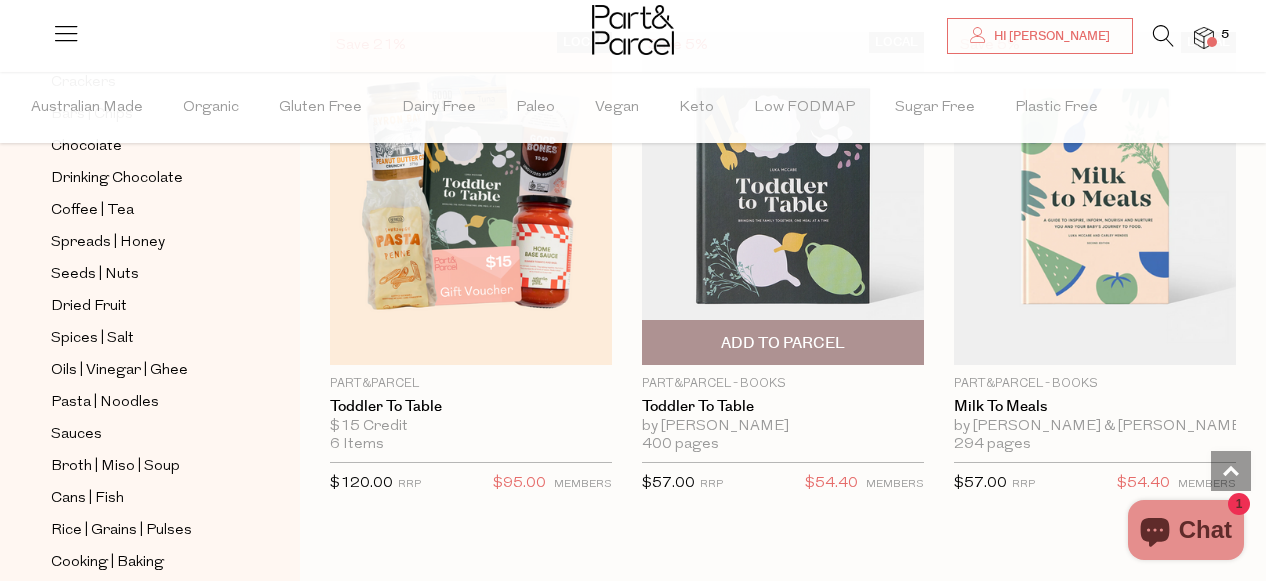 click on "Add To Parcel" at bounding box center (783, 343) 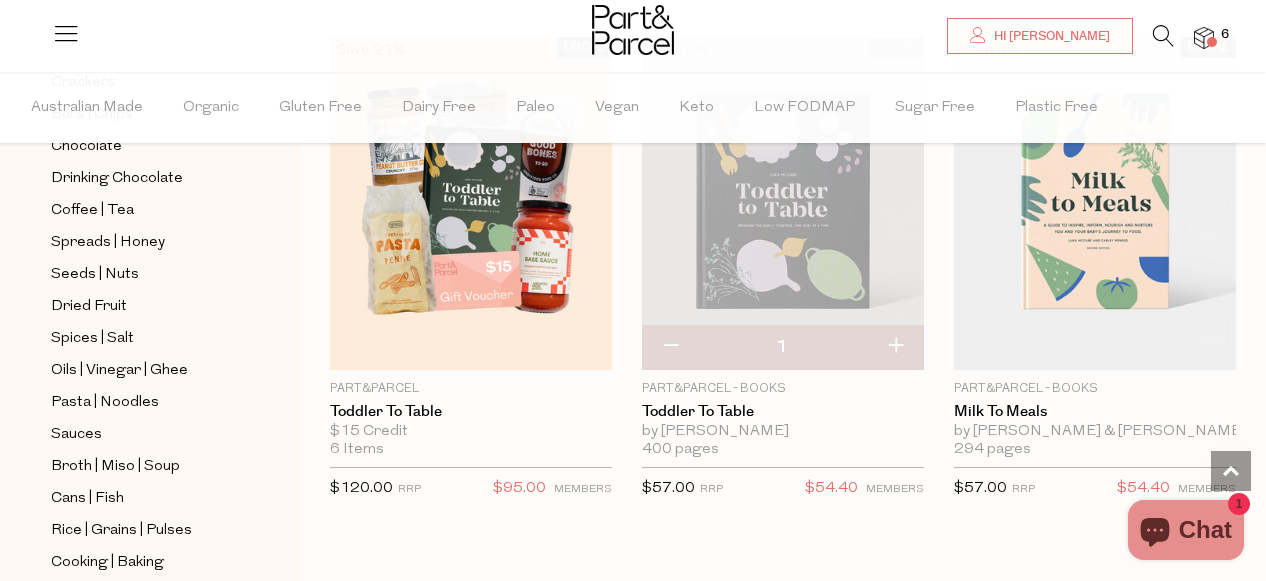scroll, scrollTop: 1743, scrollLeft: 0, axis: vertical 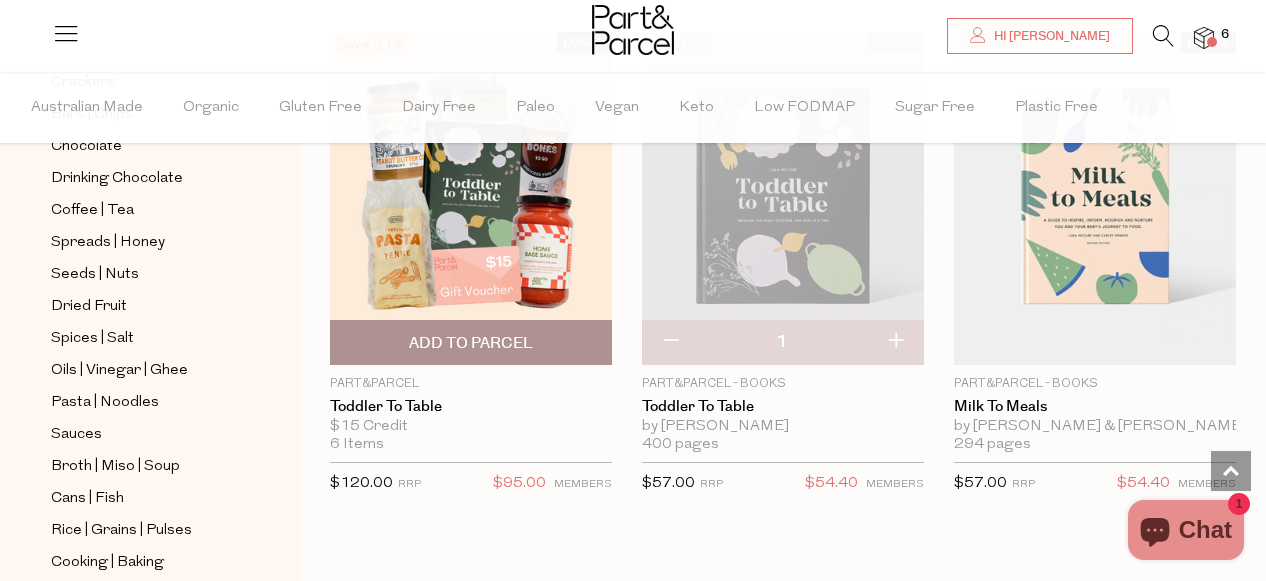 click on "Add To Parcel" at bounding box center [471, 343] 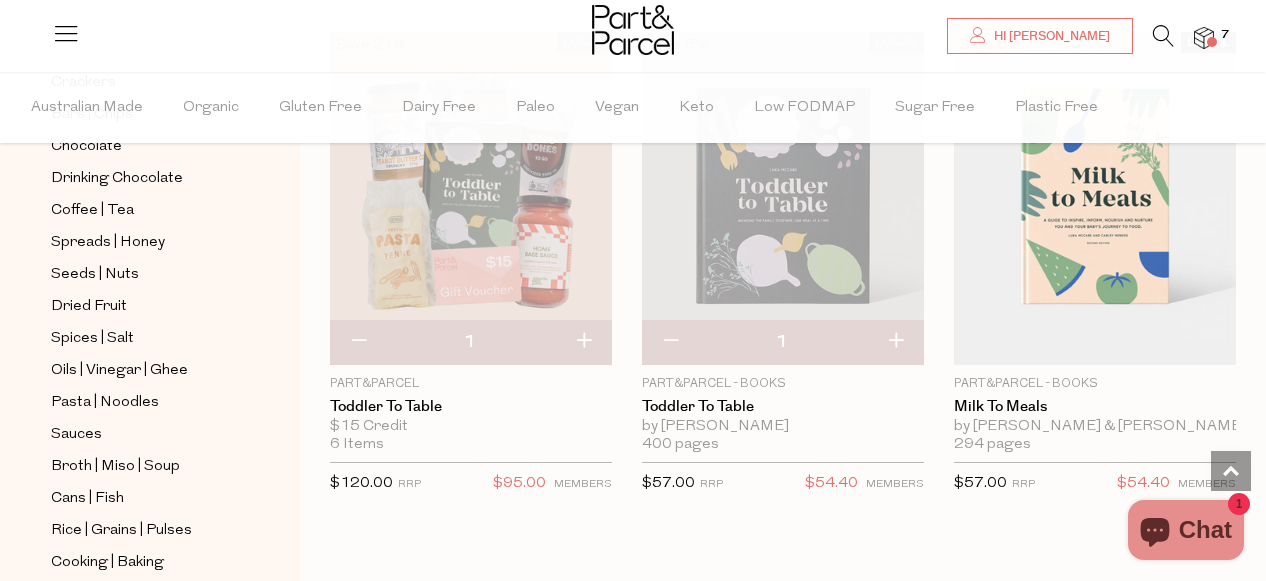 click at bounding box center (670, 342) 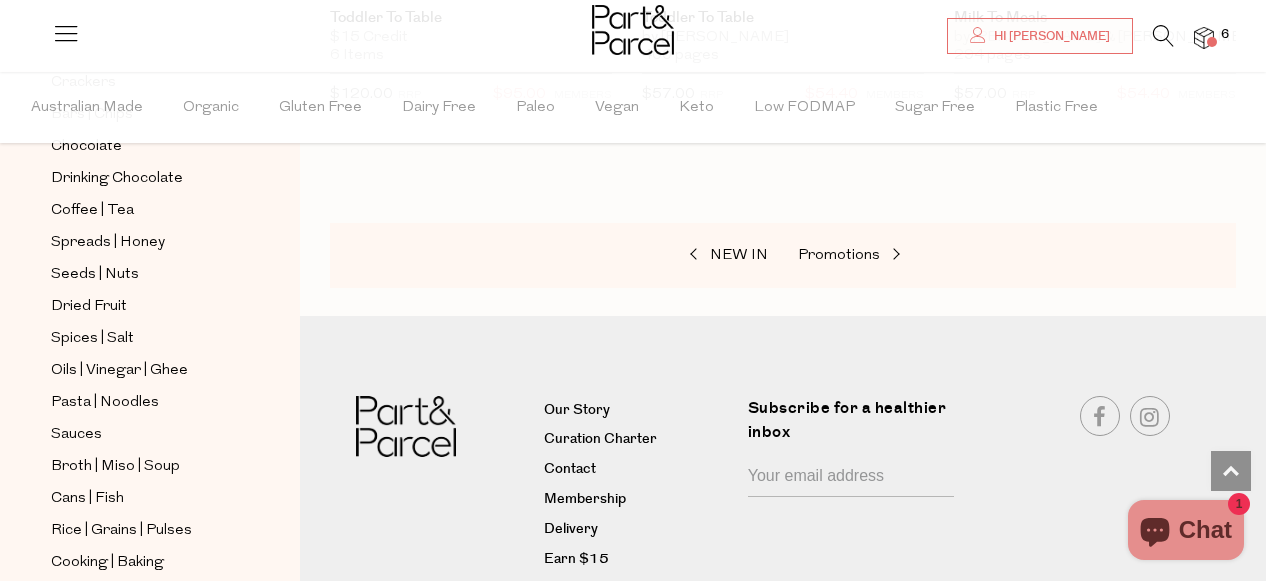 scroll, scrollTop: 2019, scrollLeft: 0, axis: vertical 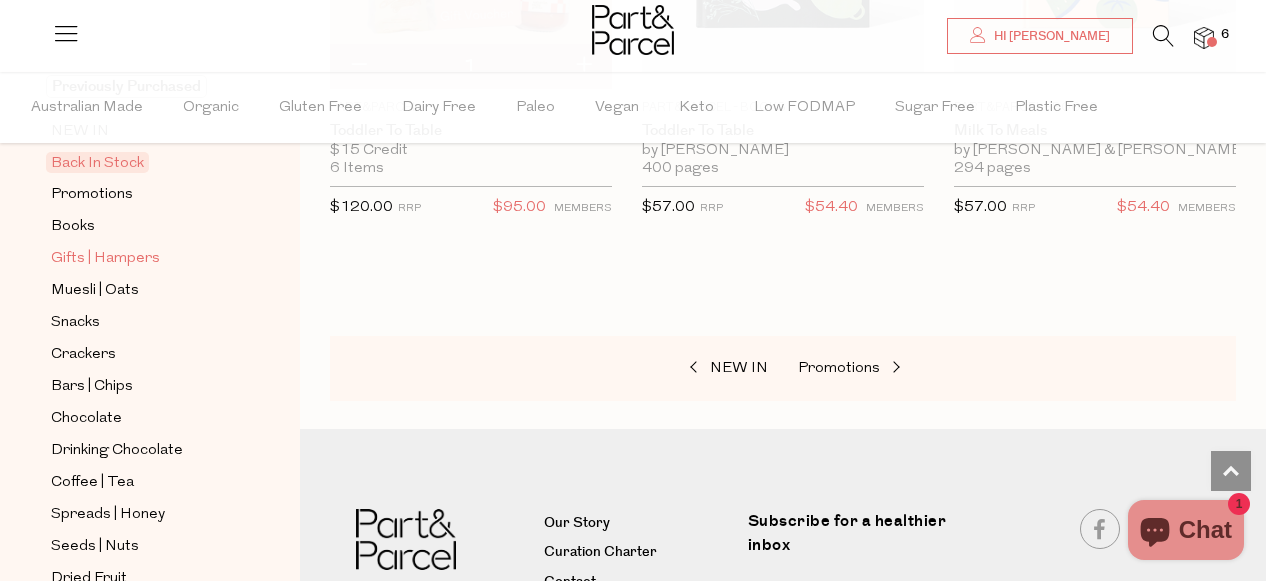 click on "Gifts | Hampers" at bounding box center [105, 259] 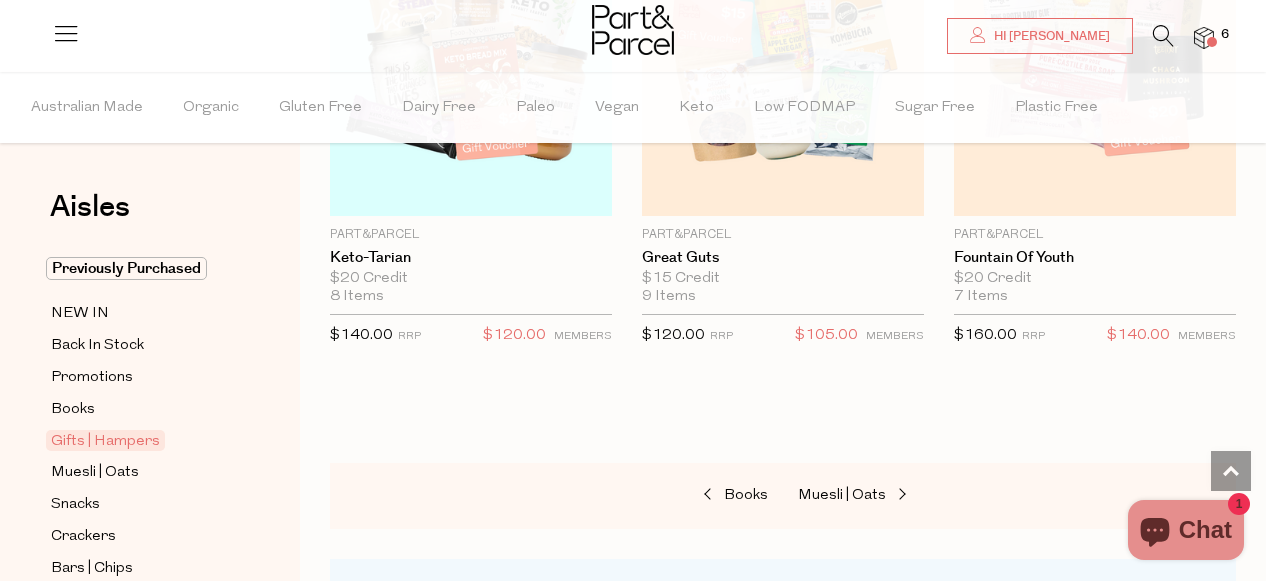 scroll, scrollTop: 1395, scrollLeft: 0, axis: vertical 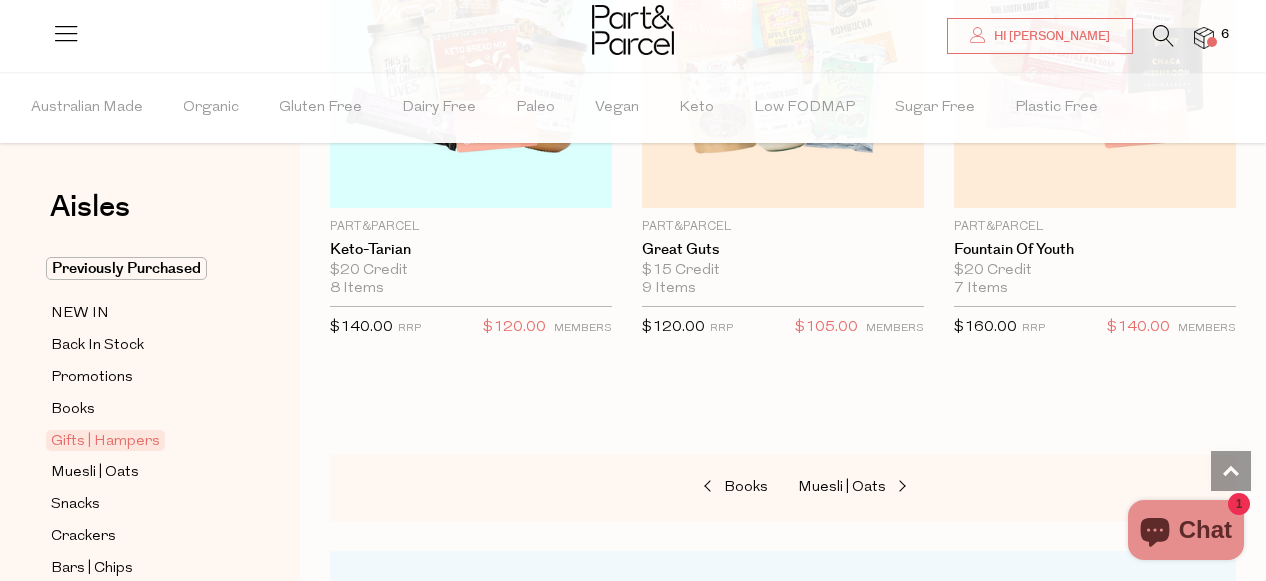 click at bounding box center [1204, 38] 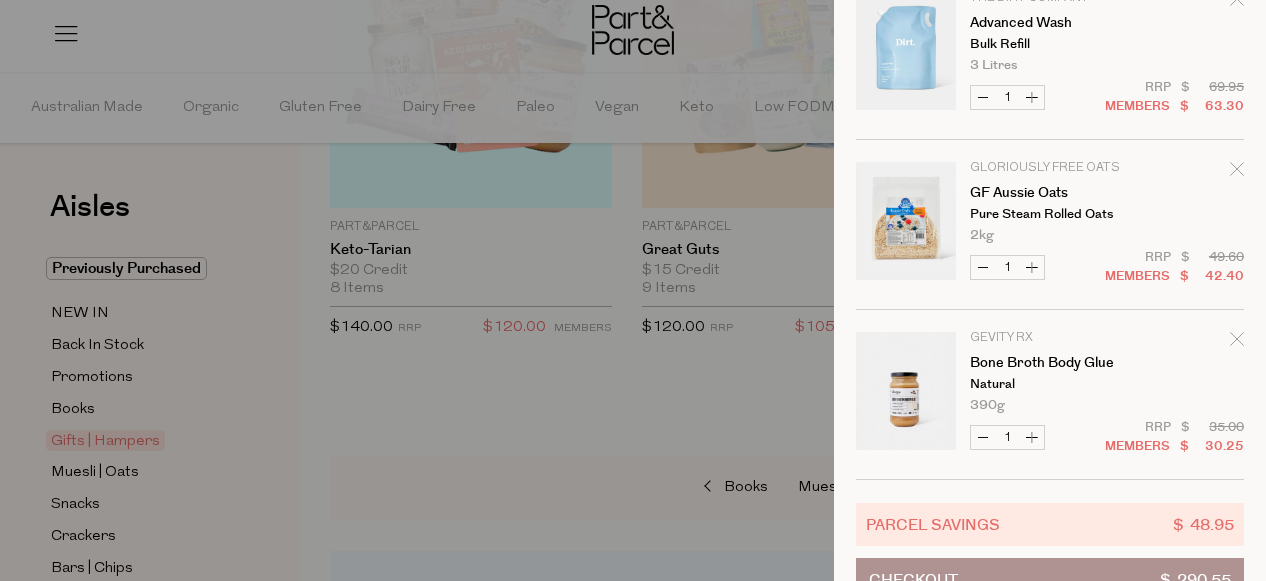scroll, scrollTop: 579, scrollLeft: 0, axis: vertical 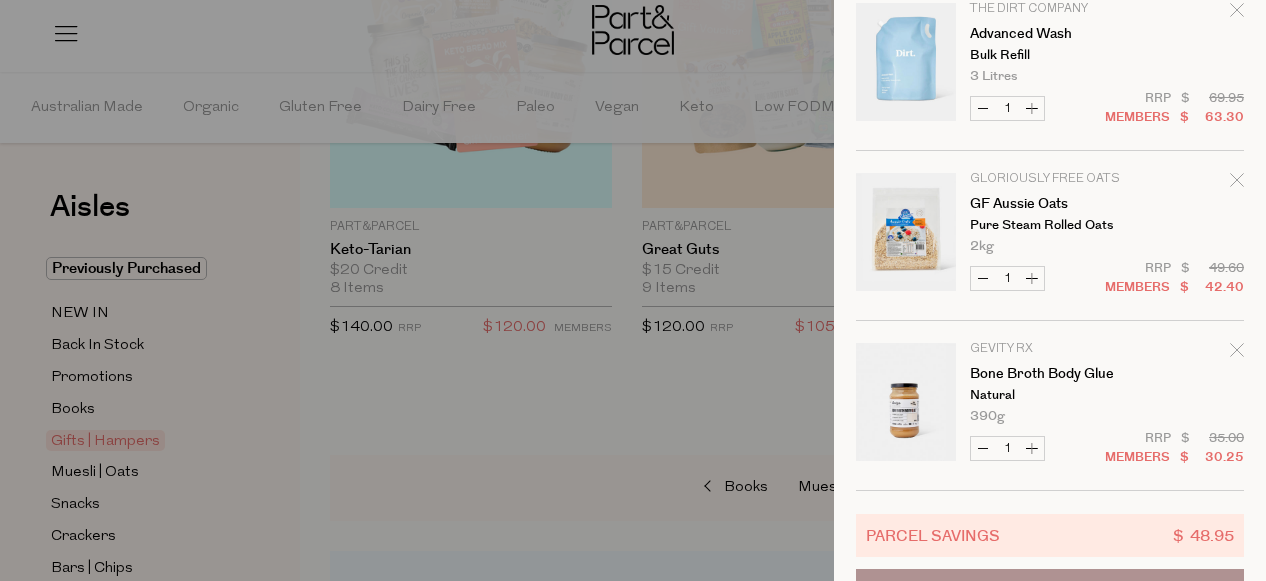 click 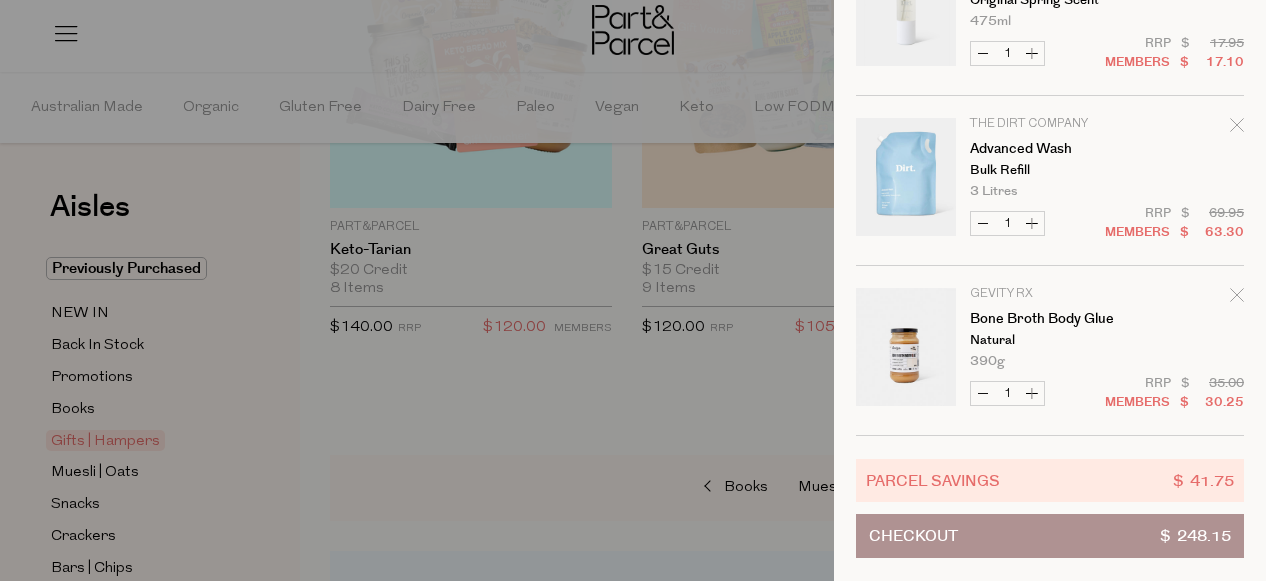 scroll, scrollTop: 0, scrollLeft: 0, axis: both 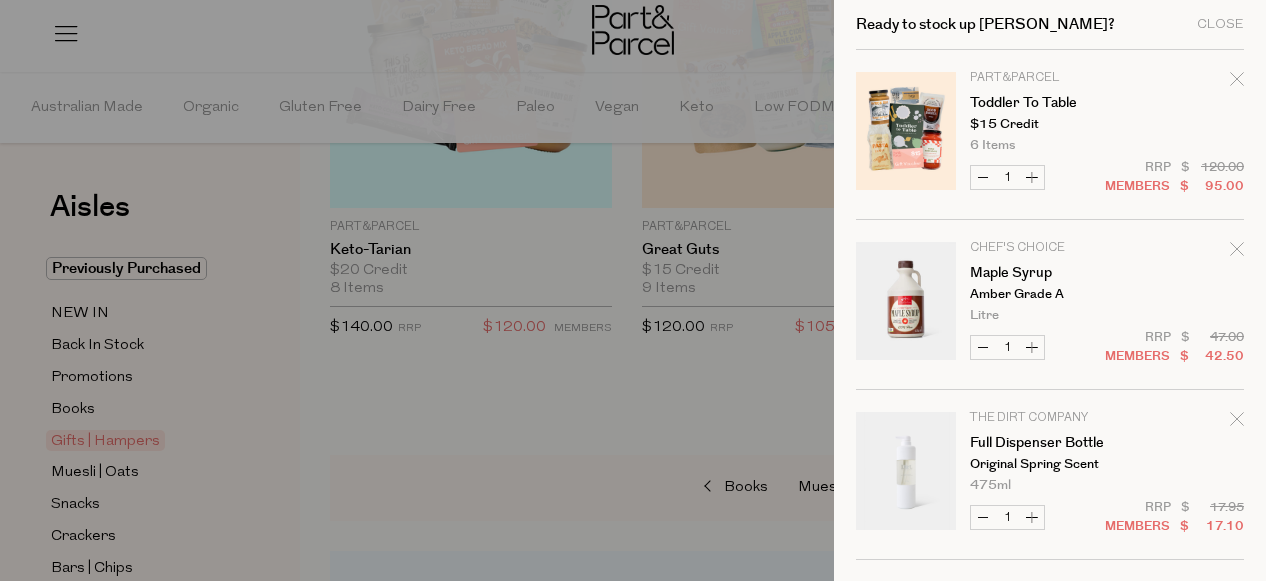 click 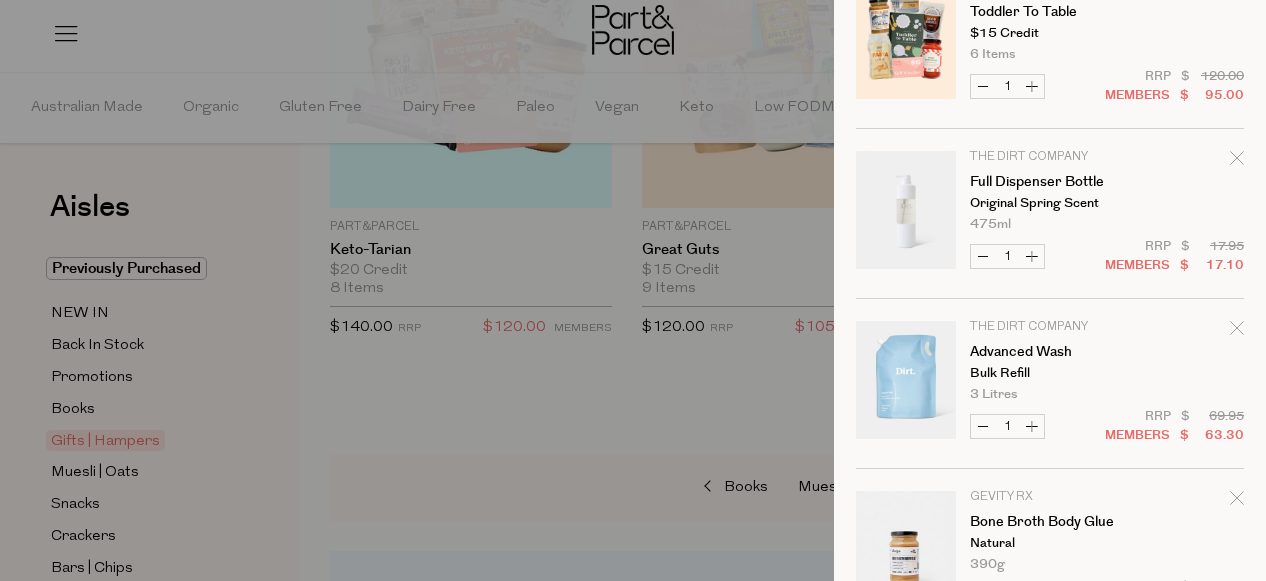 scroll, scrollTop: 0, scrollLeft: 0, axis: both 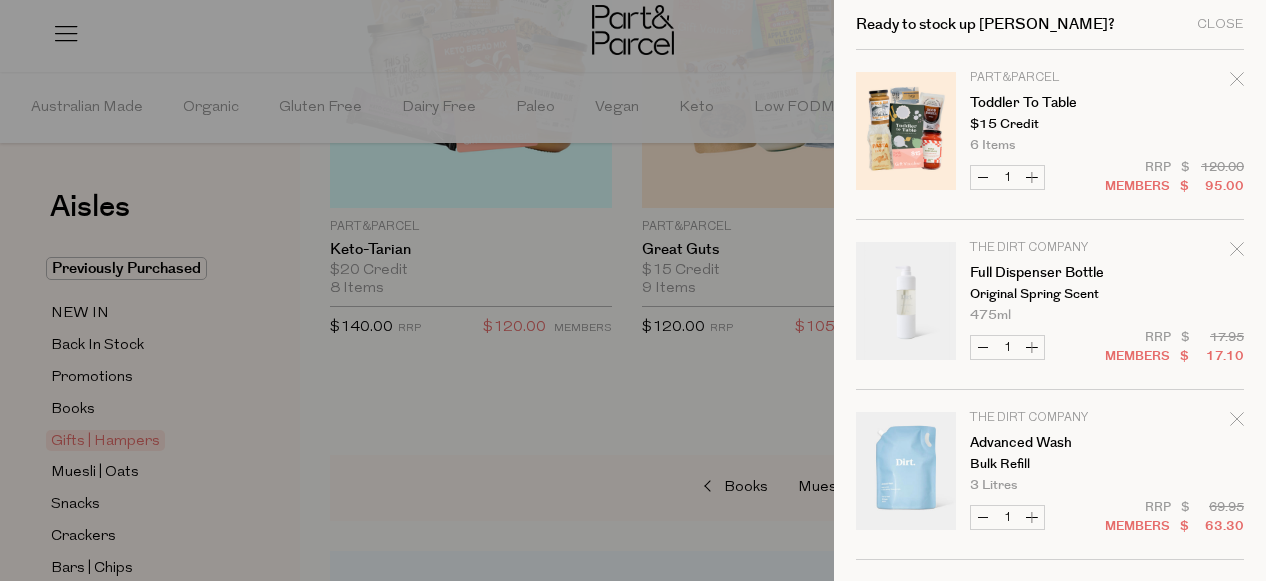 click at bounding box center (633, 290) 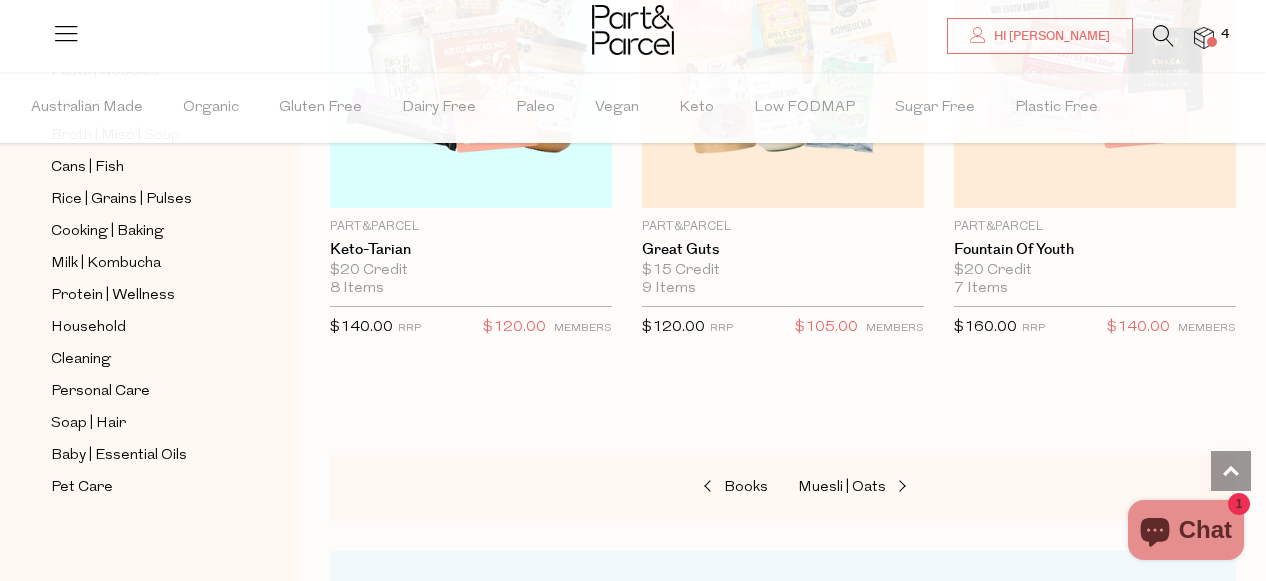scroll, scrollTop: 789, scrollLeft: 0, axis: vertical 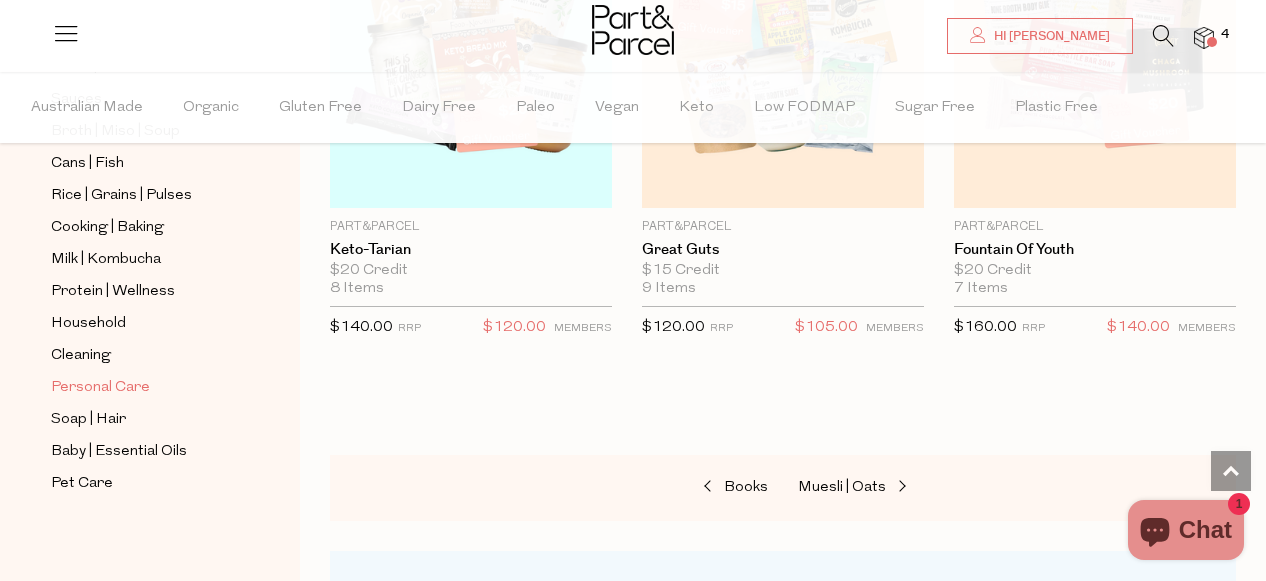 click on "Personal Care" at bounding box center [100, 388] 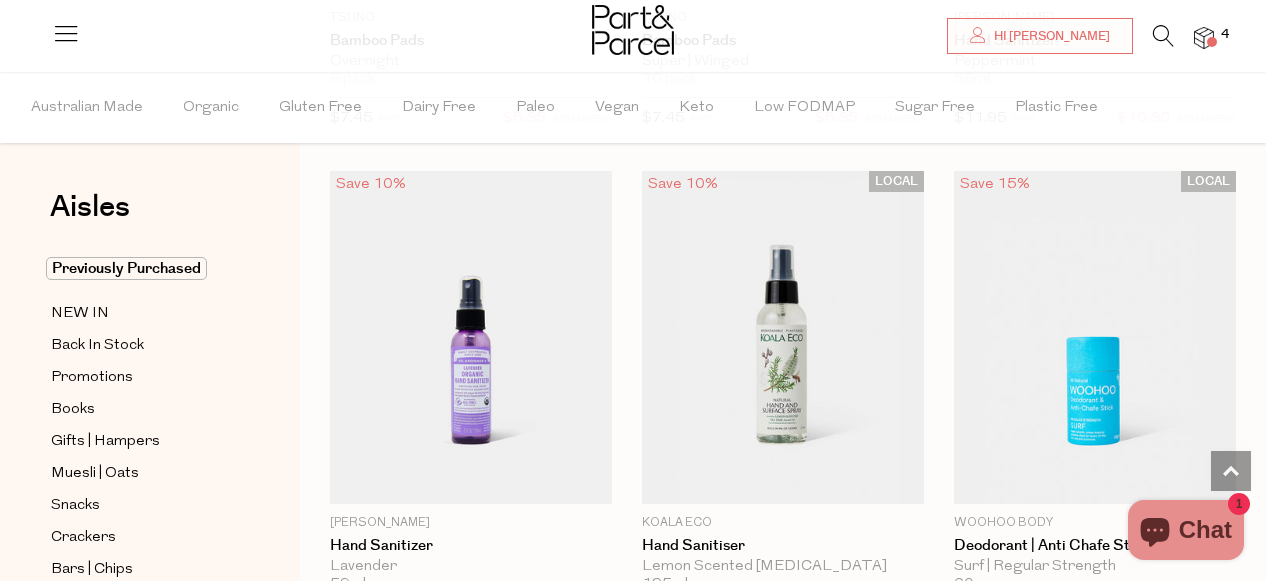 scroll, scrollTop: 6169, scrollLeft: 0, axis: vertical 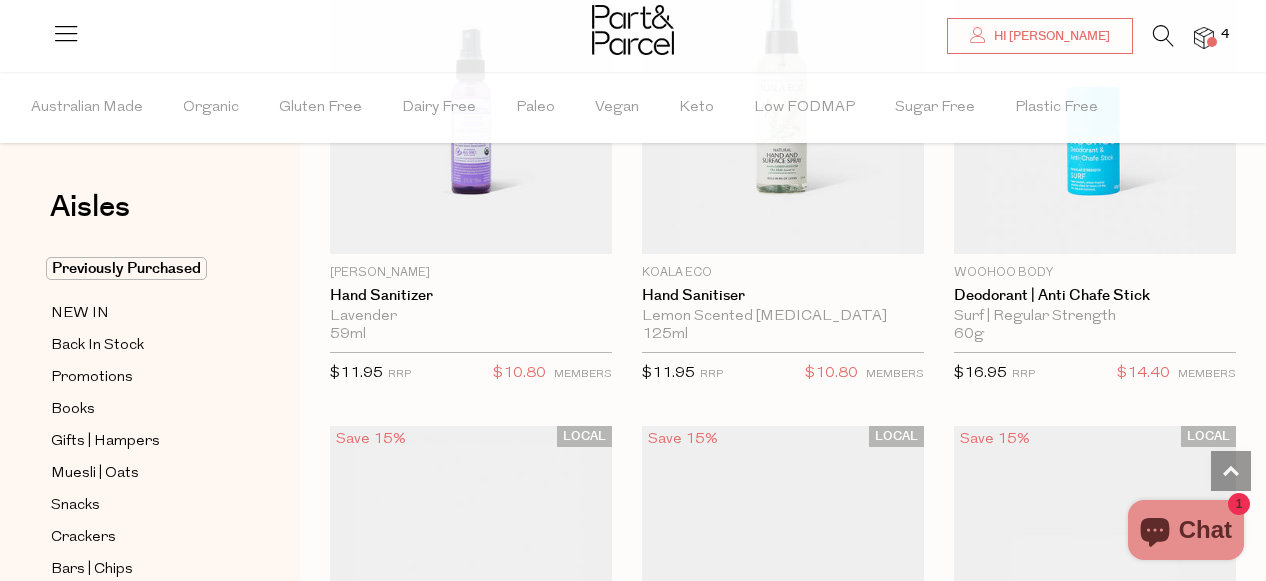 click at bounding box center (1204, 38) 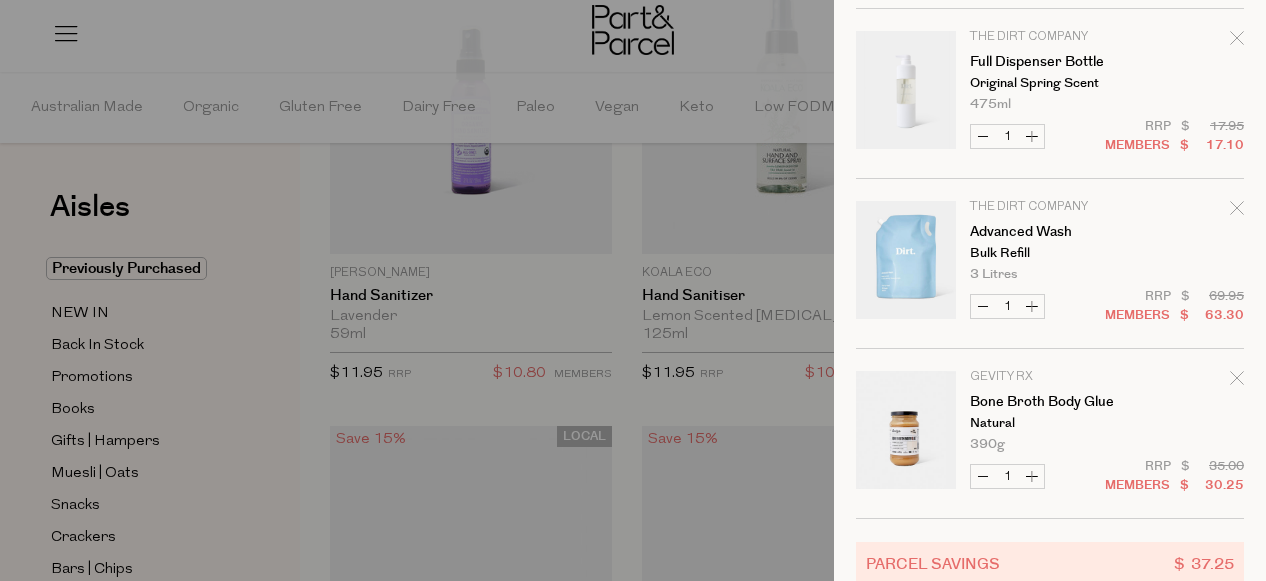 scroll, scrollTop: 294, scrollLeft: 0, axis: vertical 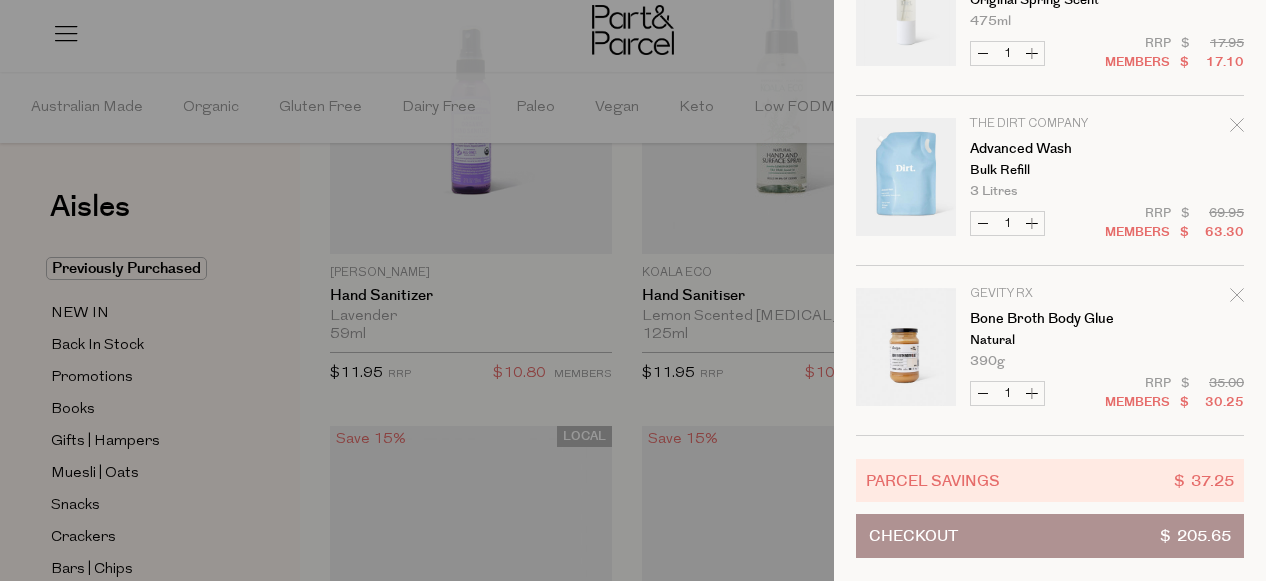 click on "Checkout $ 205.65" at bounding box center [1050, 536] 